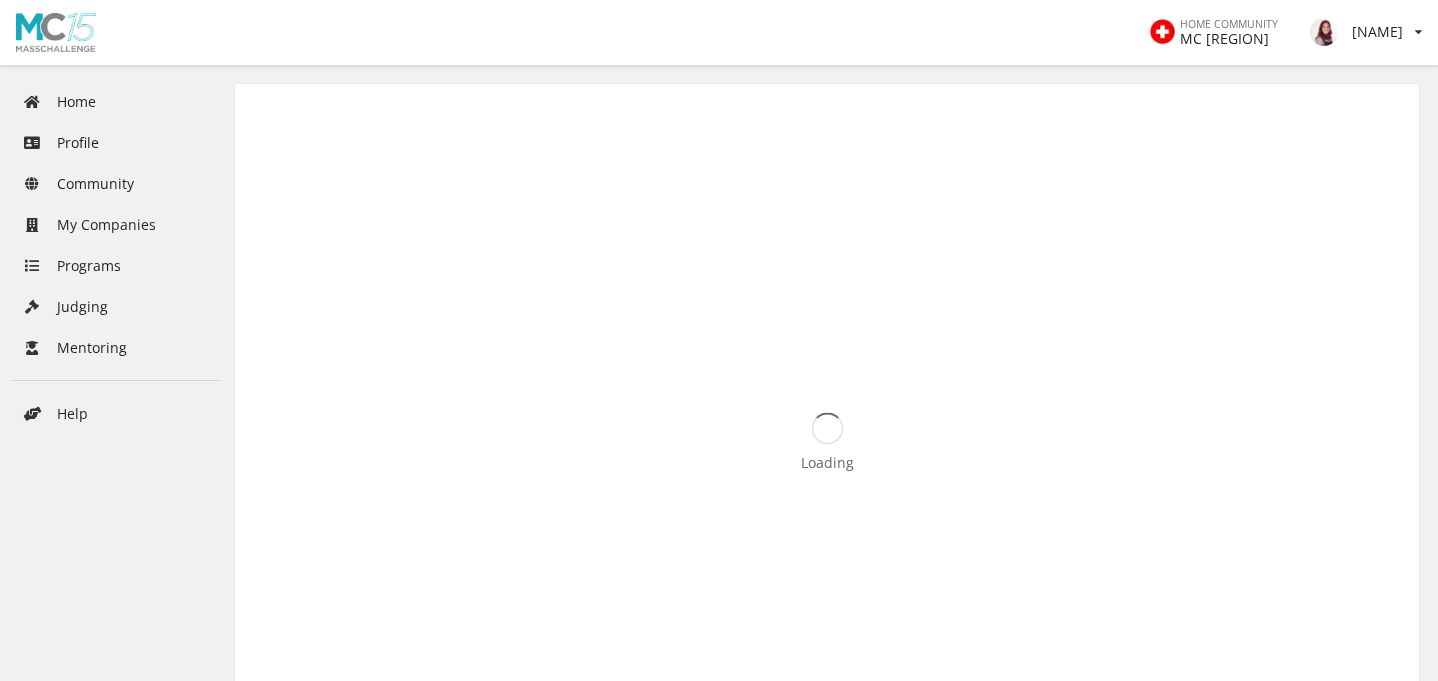 scroll, scrollTop: 0, scrollLeft: 0, axis: both 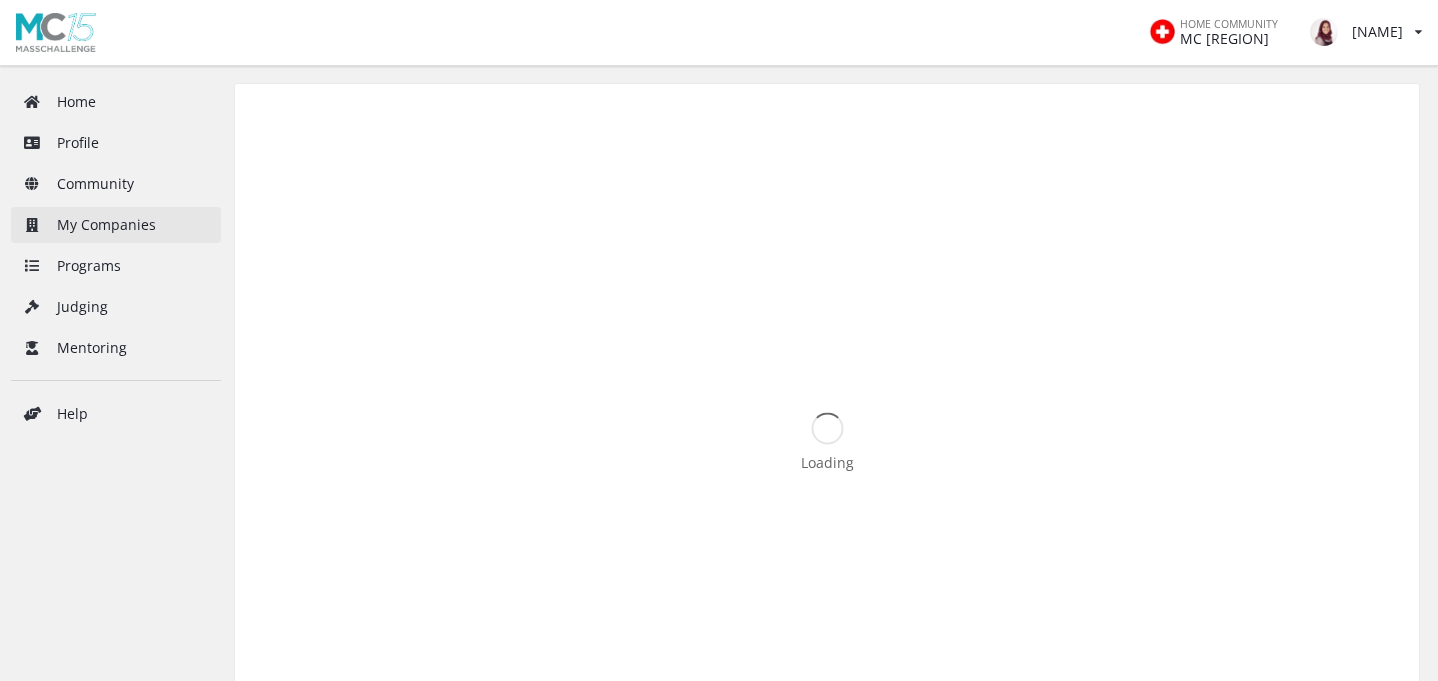 click on "My Companies" at bounding box center (116, 225) 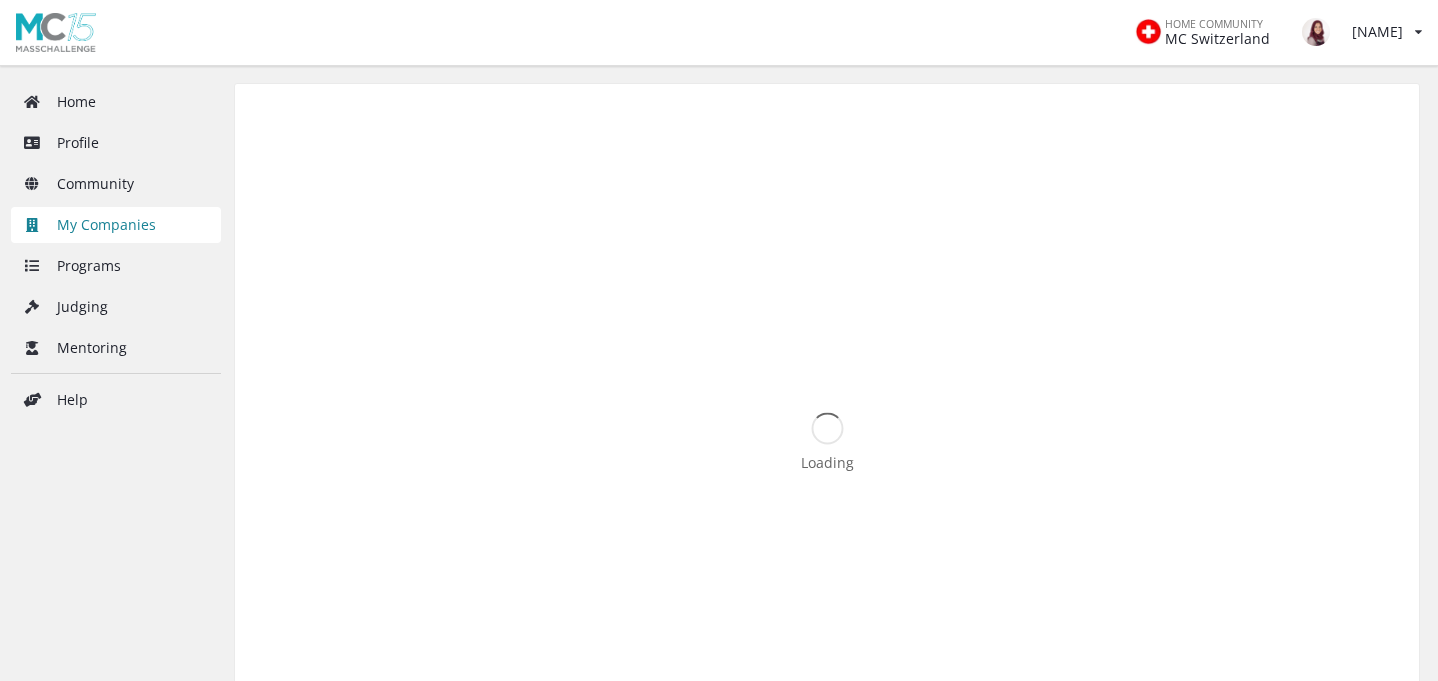 scroll, scrollTop: 0, scrollLeft: 0, axis: both 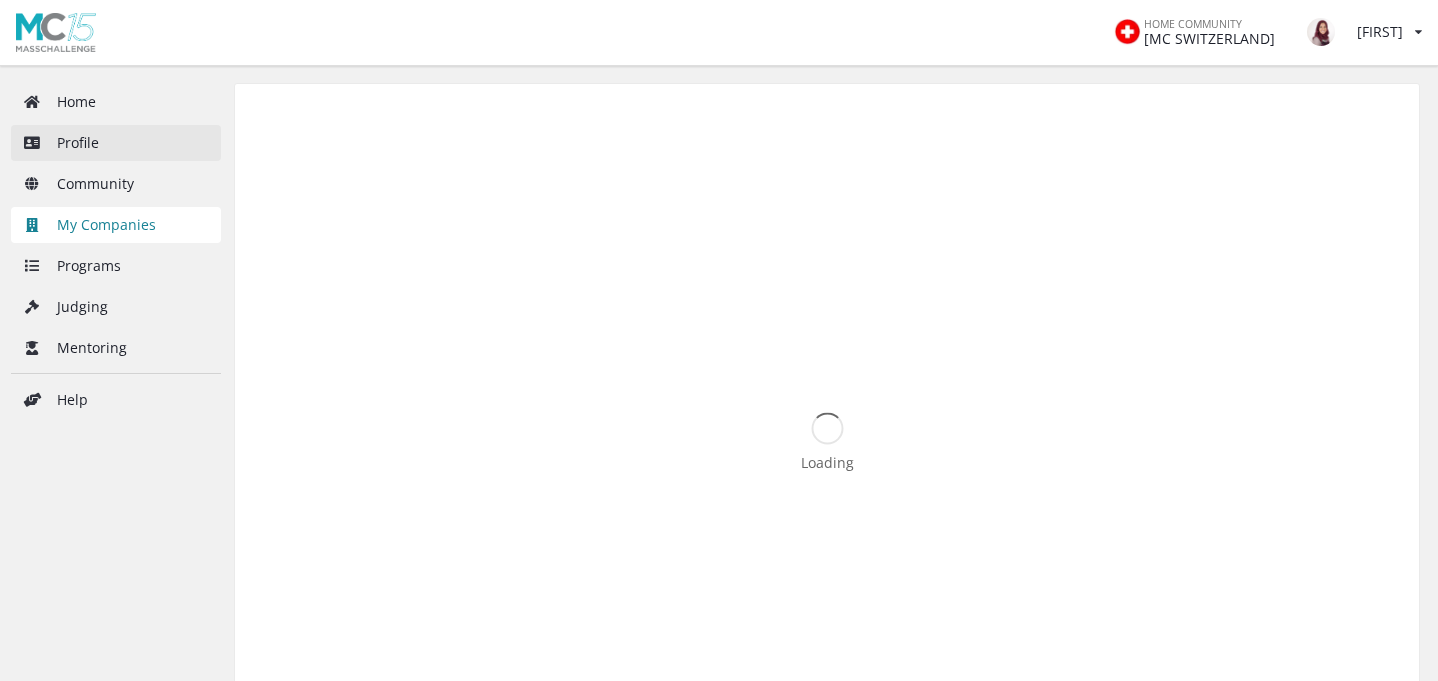 click on "Profile" at bounding box center [116, 143] 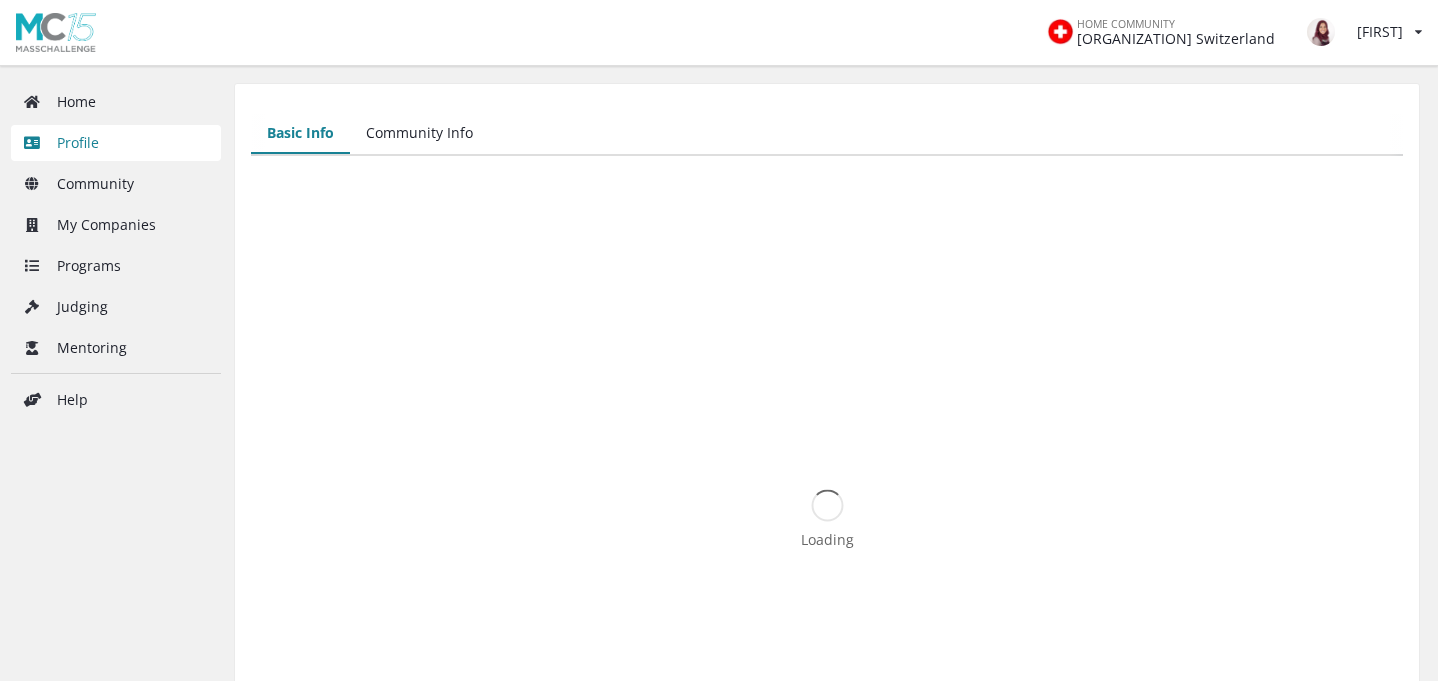 scroll, scrollTop: 0, scrollLeft: 0, axis: both 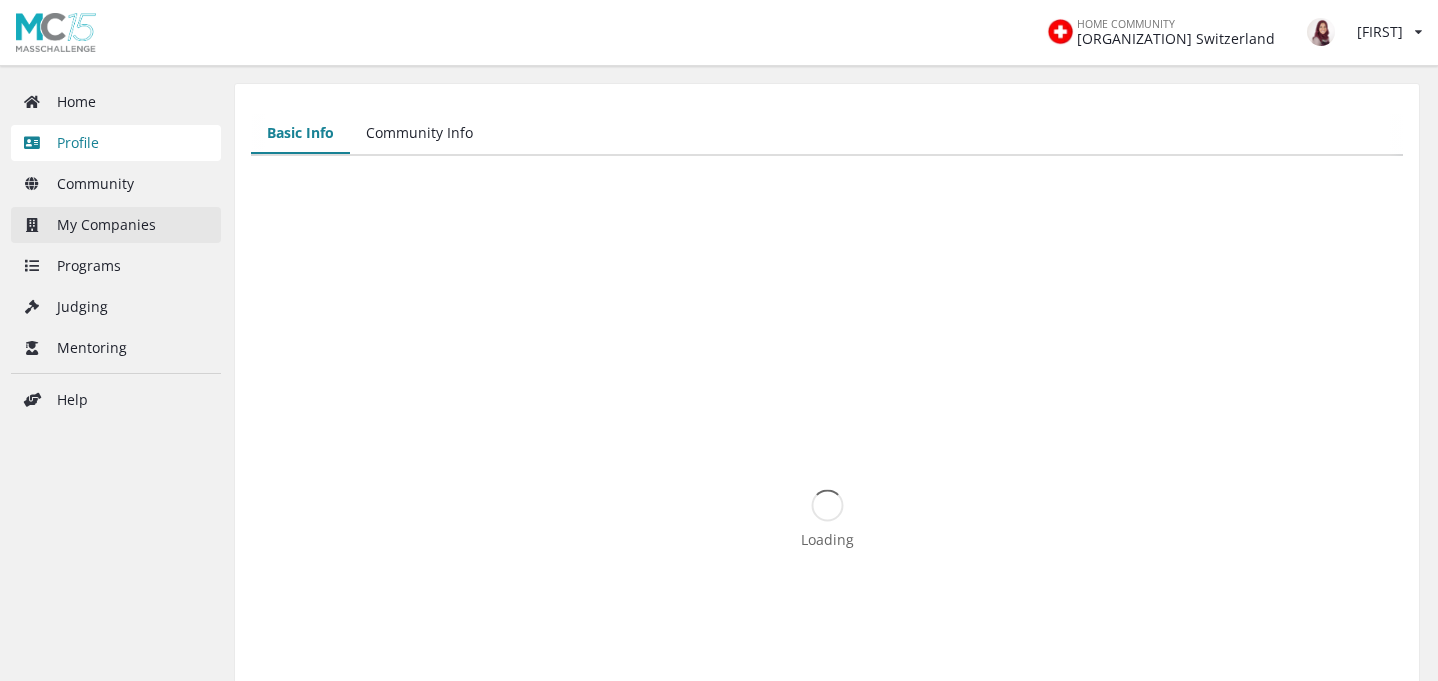 click on "My Companies" at bounding box center [116, 225] 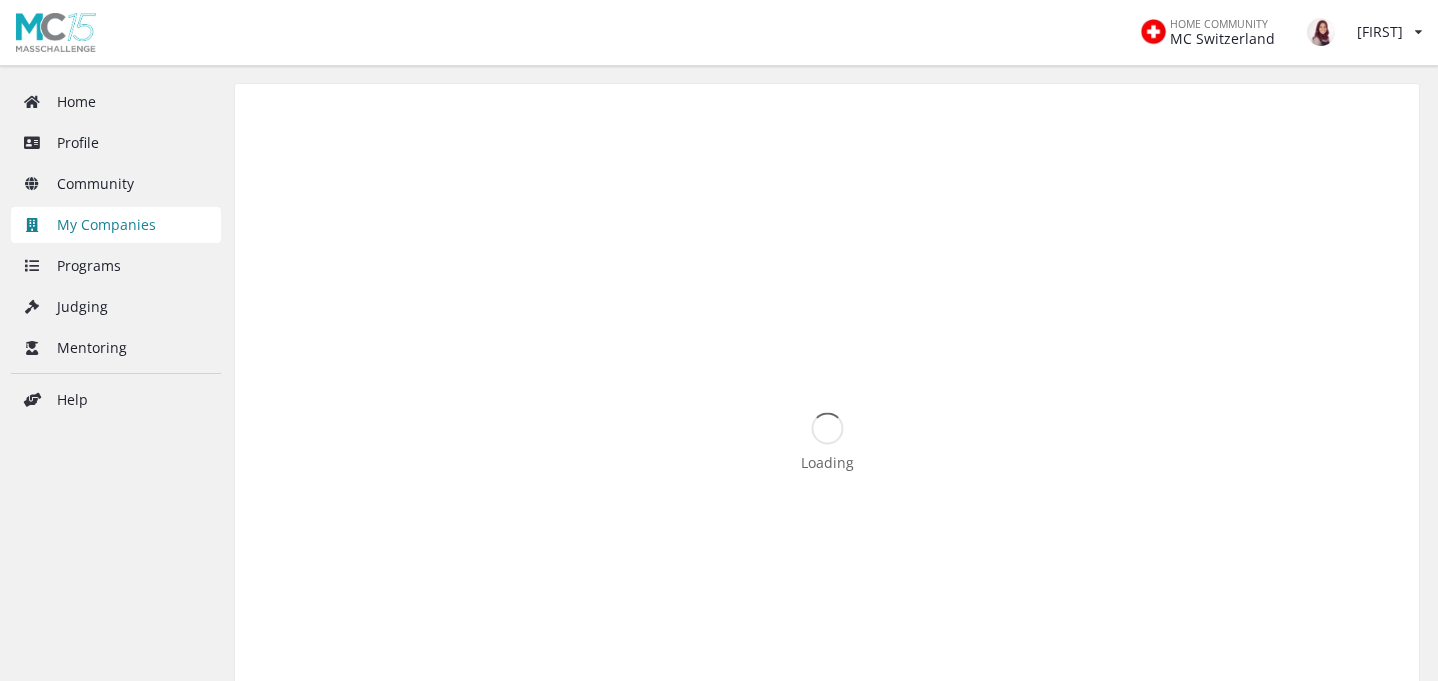 scroll, scrollTop: 0, scrollLeft: 0, axis: both 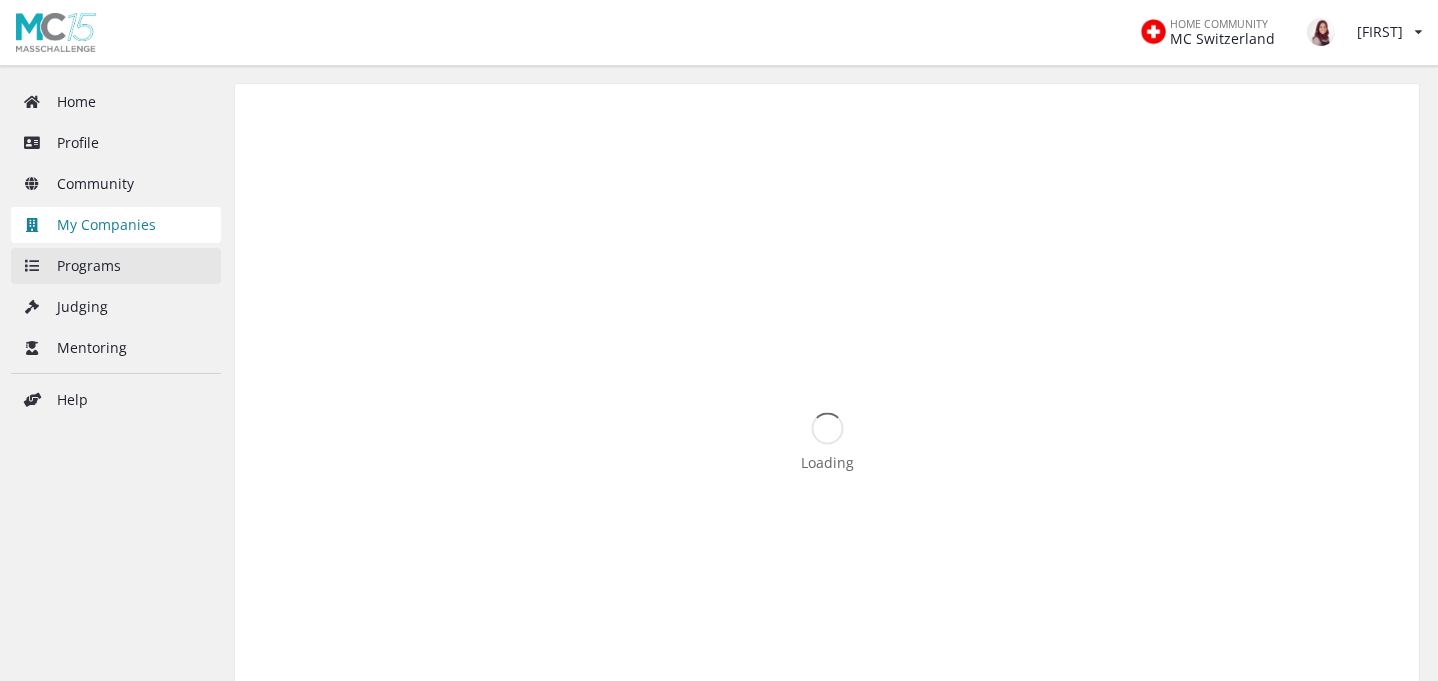 click on "Programs" at bounding box center (116, 266) 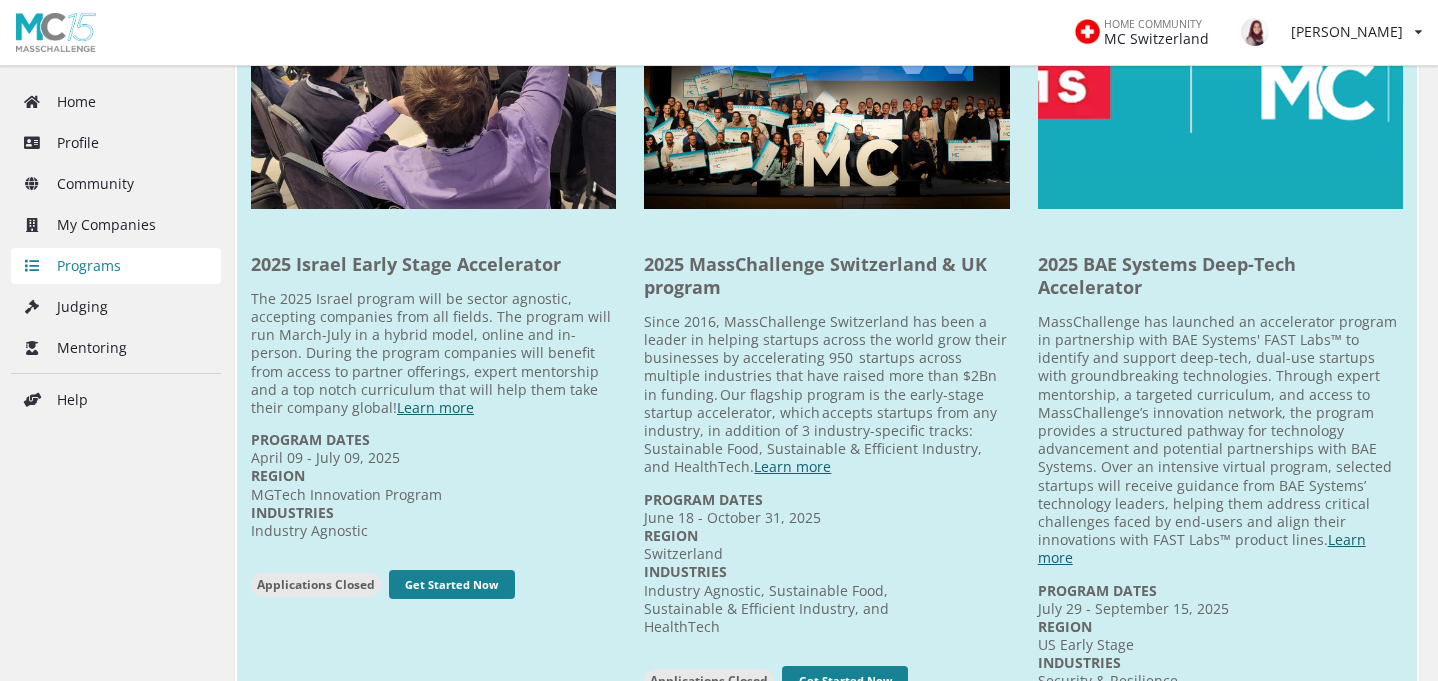 scroll, scrollTop: 451, scrollLeft: 0, axis: vertical 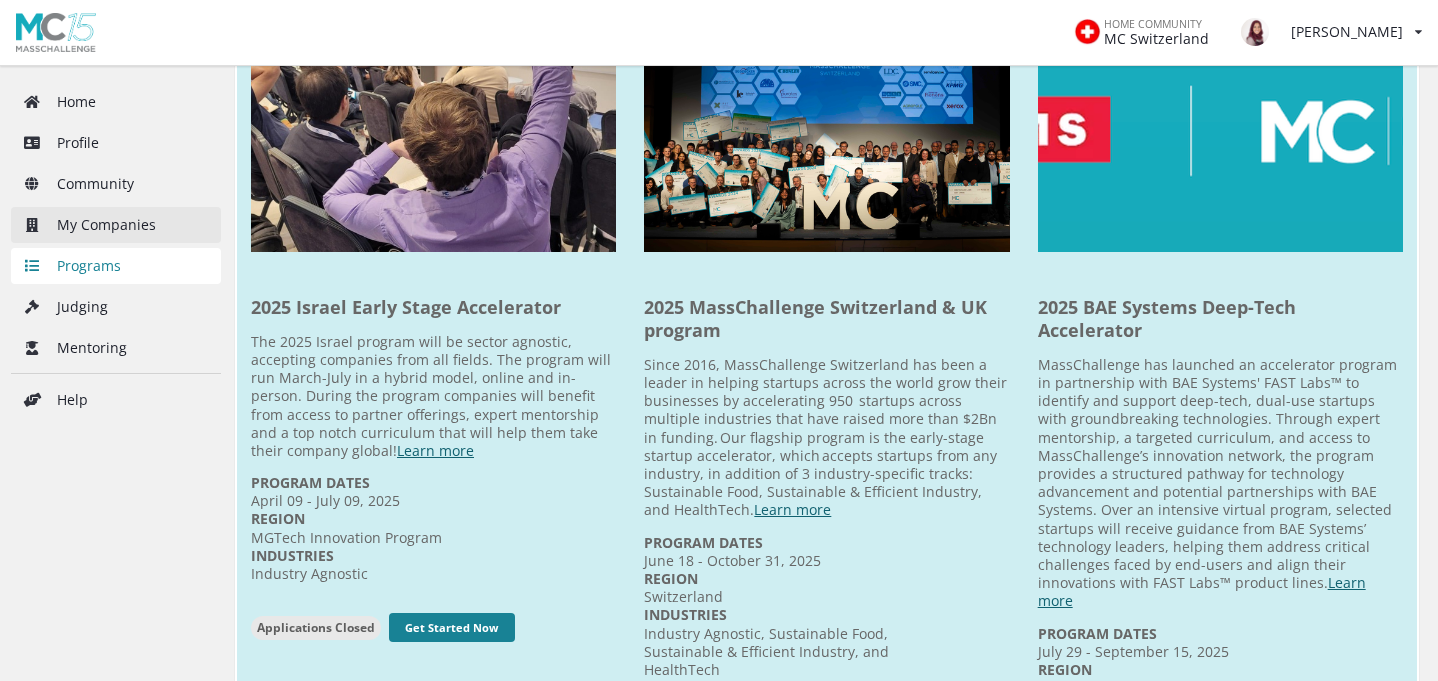 click on "My Companies" at bounding box center (116, 225) 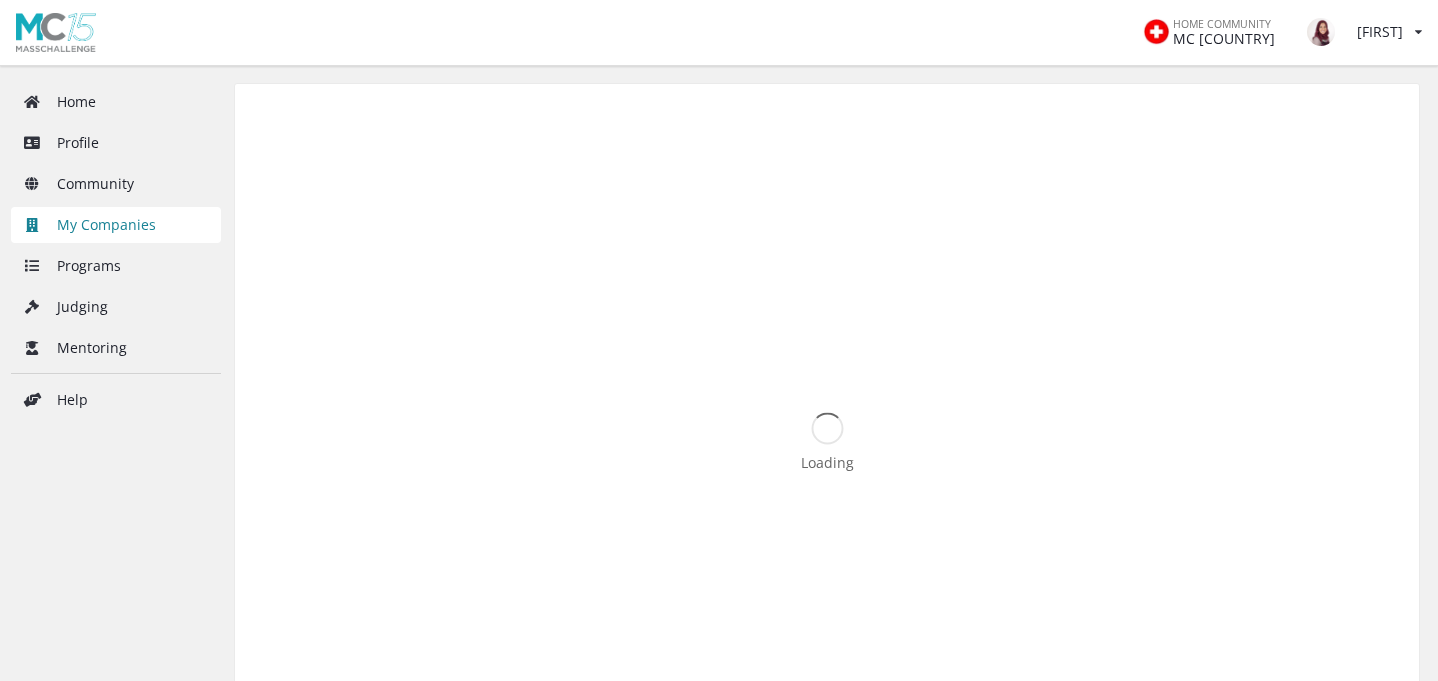 scroll, scrollTop: 0, scrollLeft: 0, axis: both 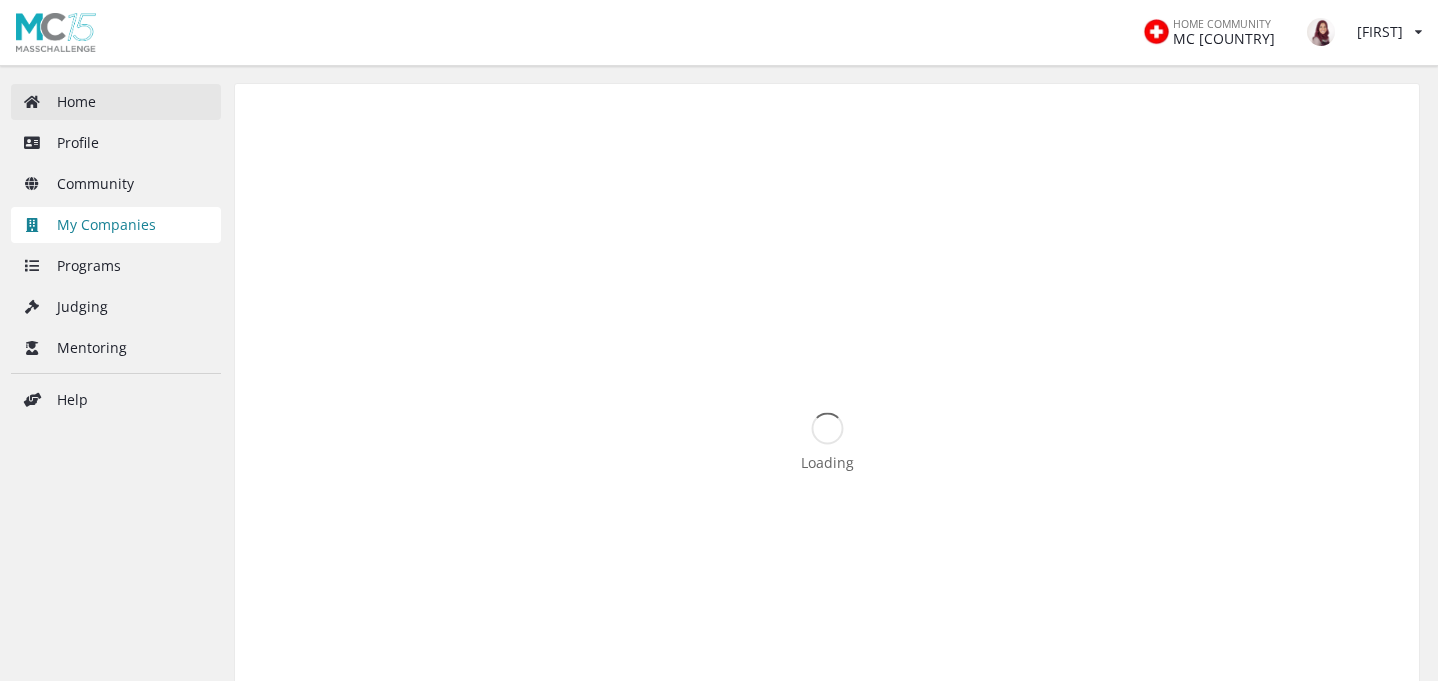 click on "Home" at bounding box center (116, 102) 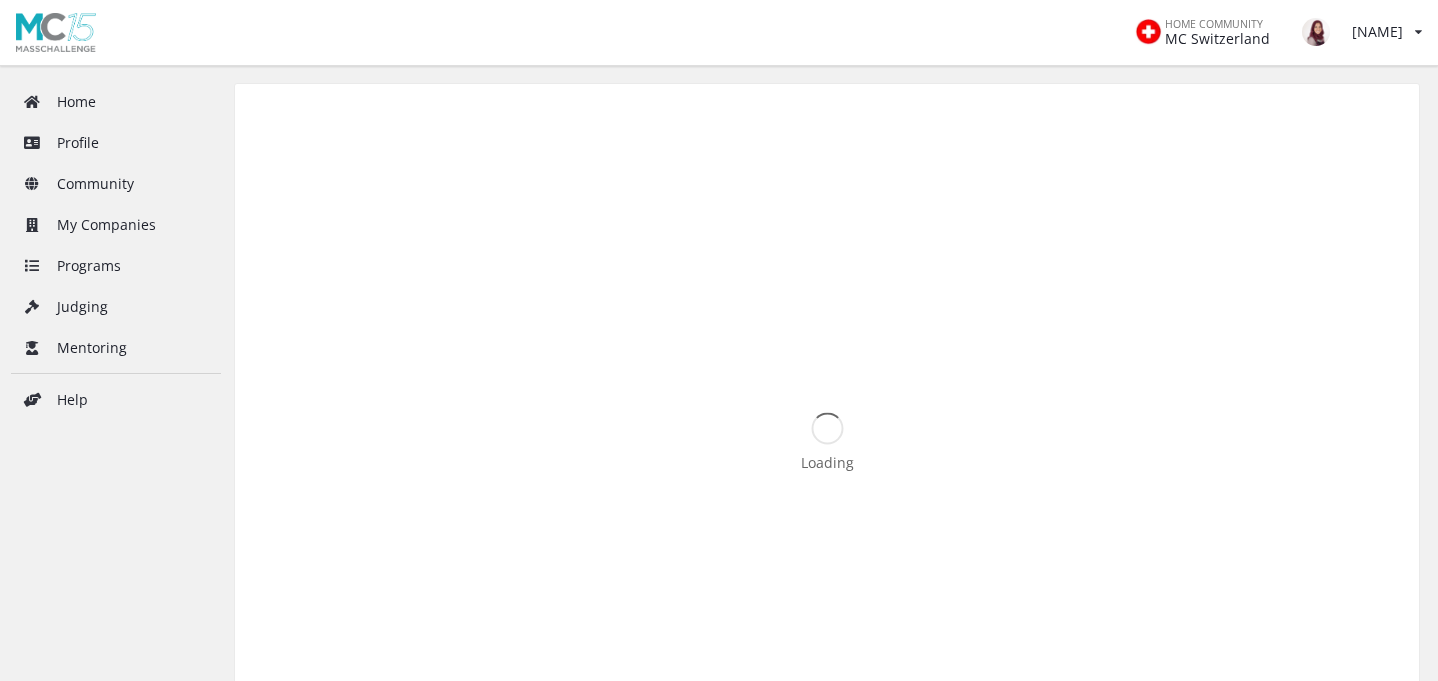 scroll, scrollTop: 0, scrollLeft: 0, axis: both 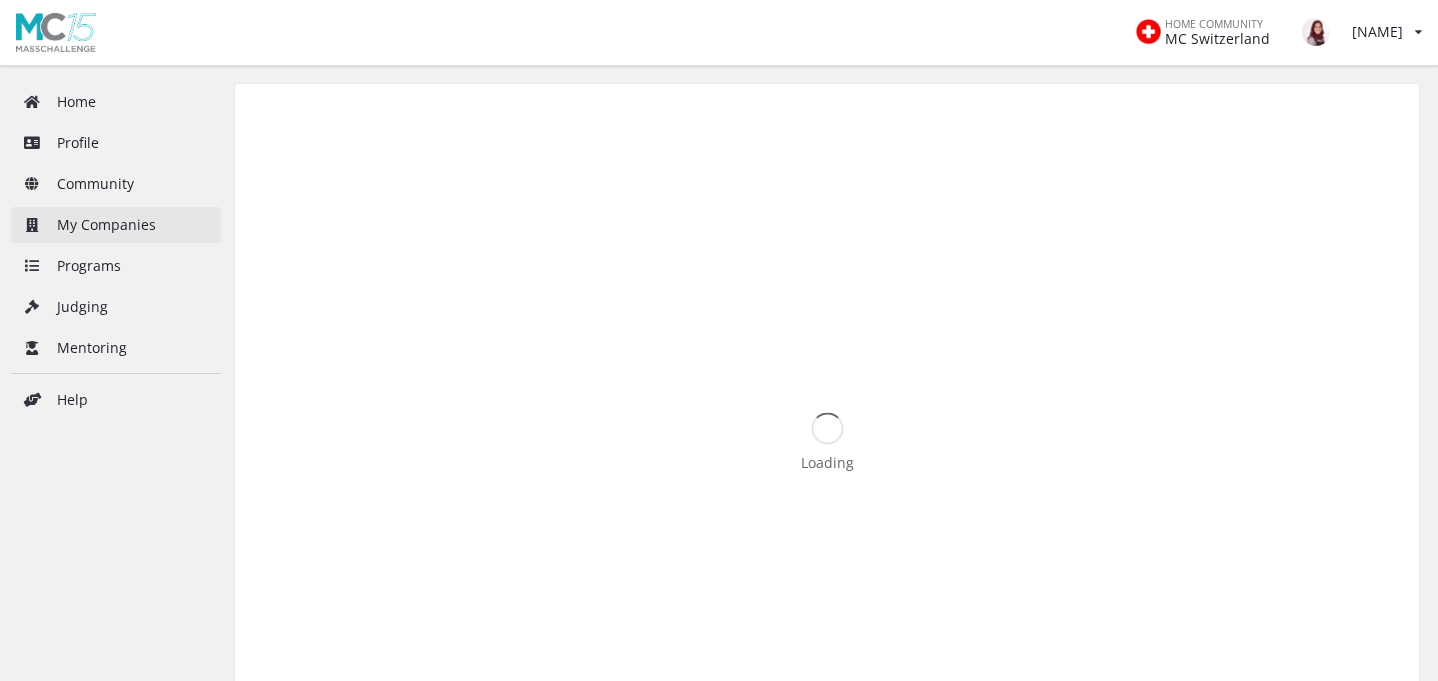 click on "My Companies" at bounding box center [116, 225] 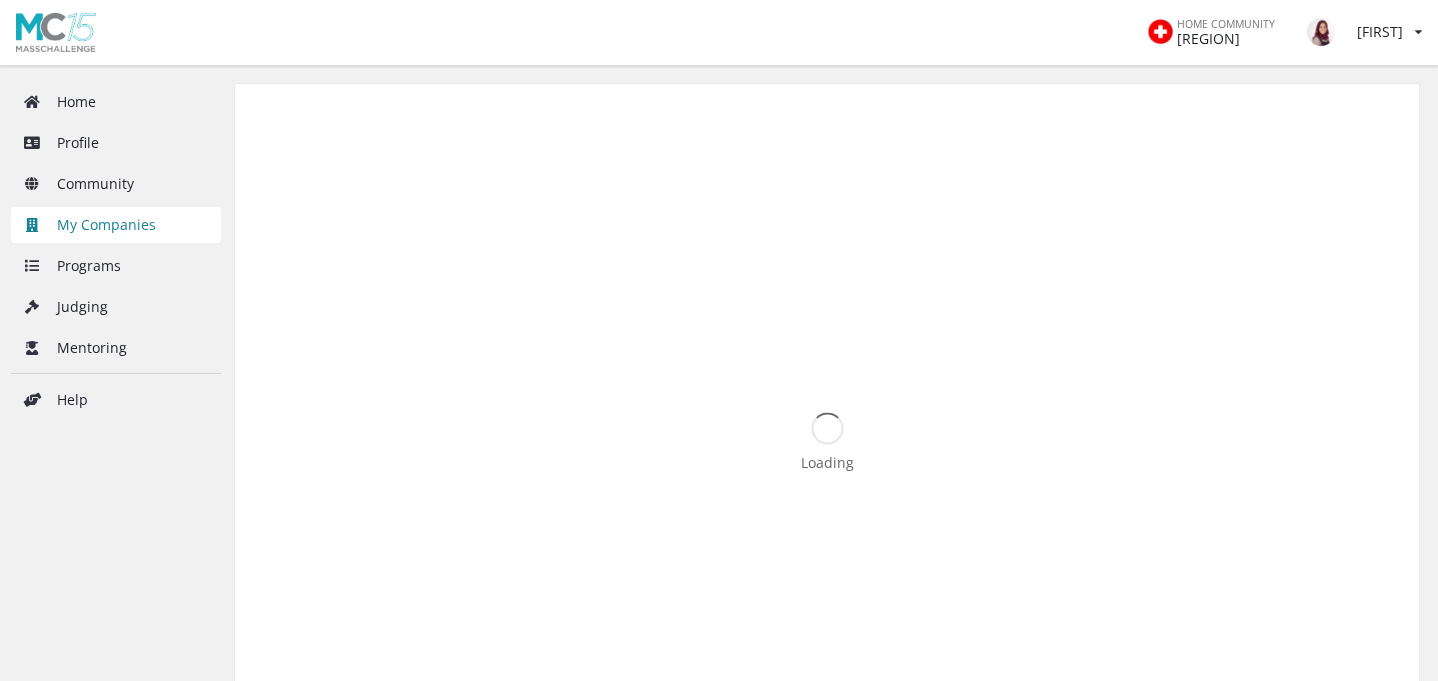 scroll, scrollTop: 0, scrollLeft: 0, axis: both 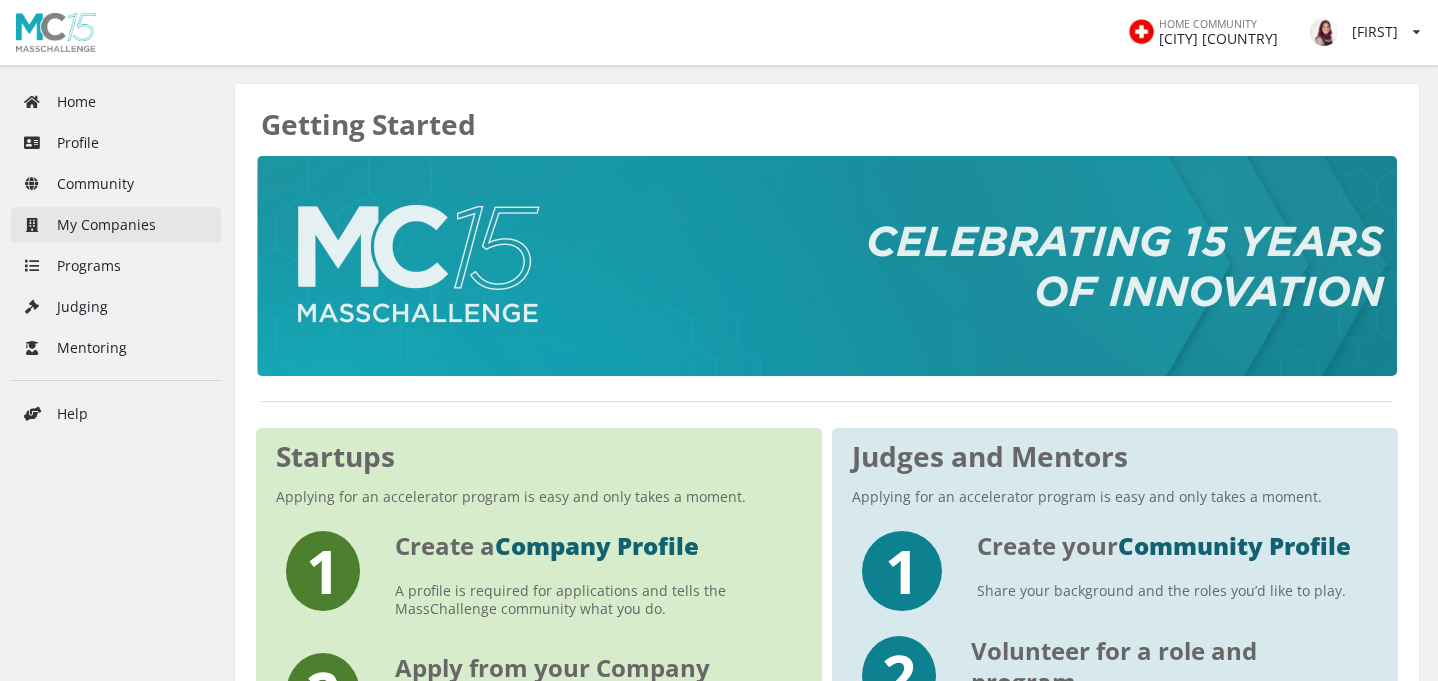 click on "My Companies" at bounding box center (116, 225) 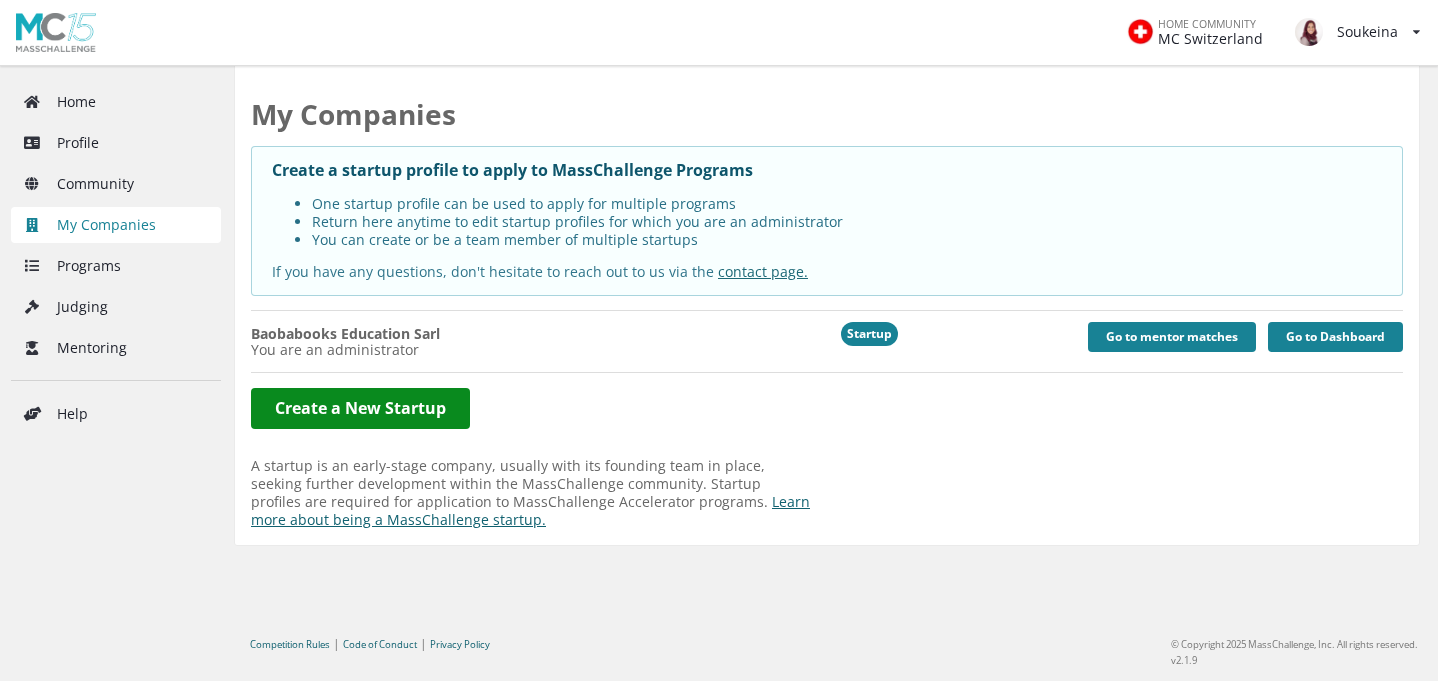 scroll, scrollTop: 29, scrollLeft: 0, axis: vertical 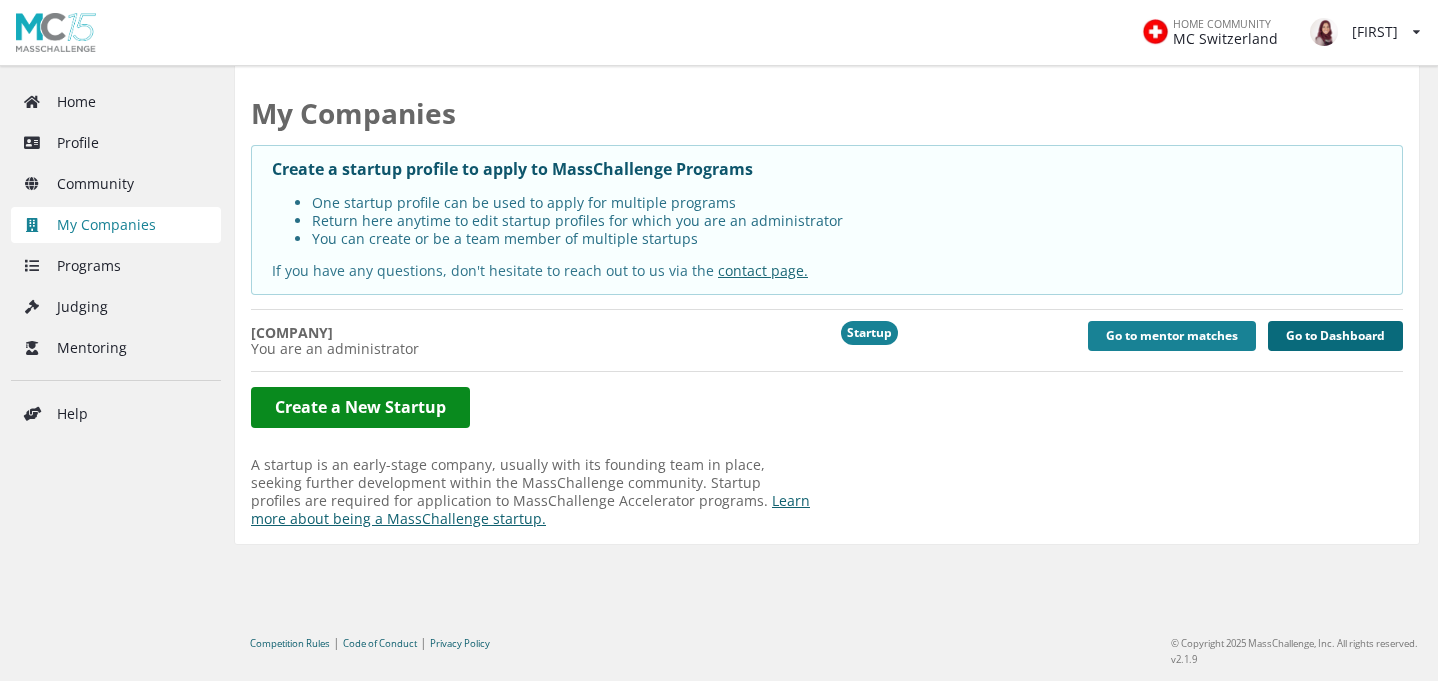 click on "Go to Dashboard" at bounding box center [1335, 336] 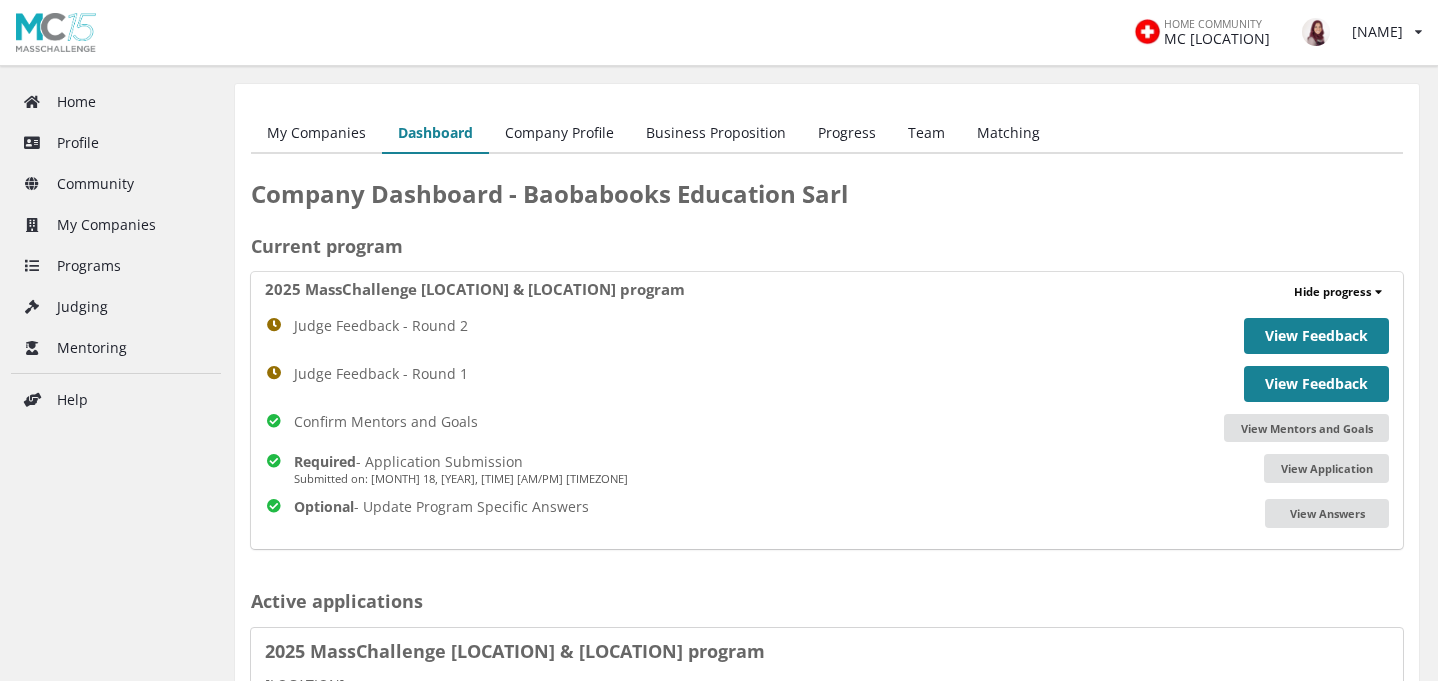 scroll, scrollTop: 0, scrollLeft: 0, axis: both 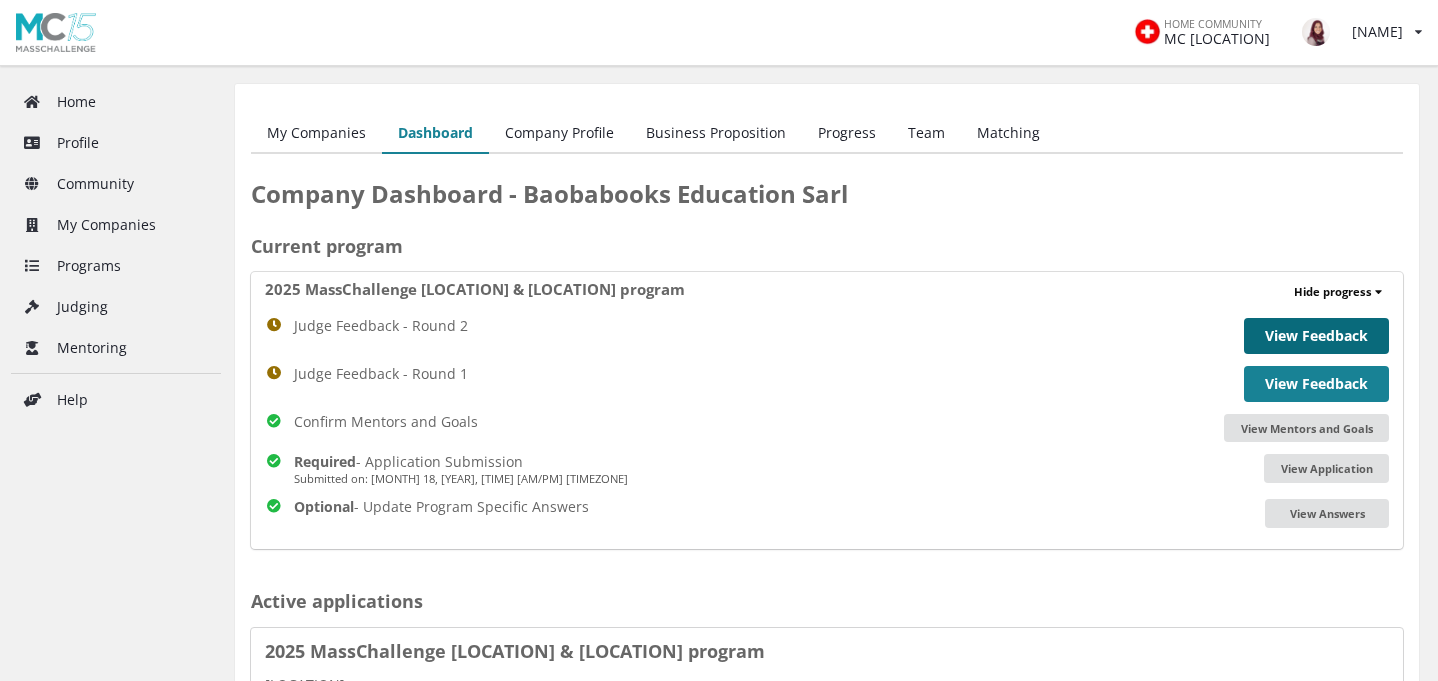 click on "View Feedback" at bounding box center (1316, 336) 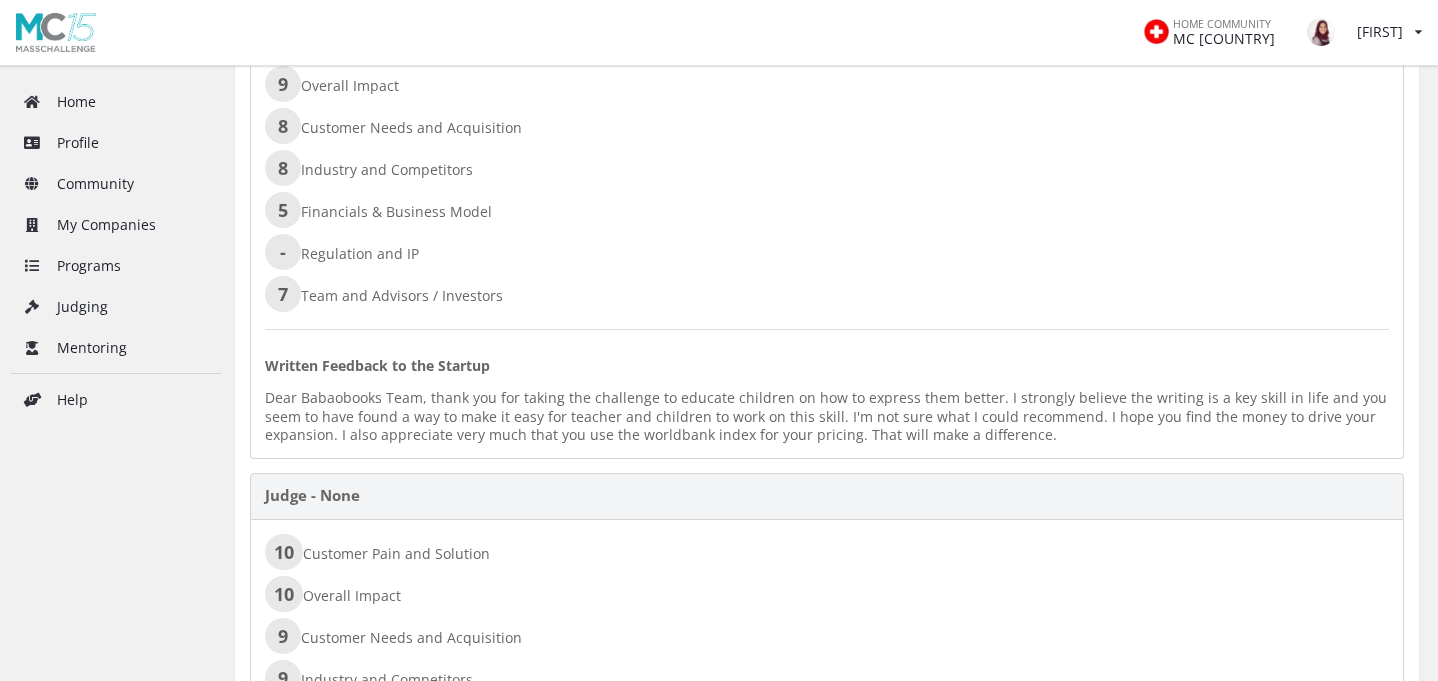 scroll, scrollTop: 0, scrollLeft: 0, axis: both 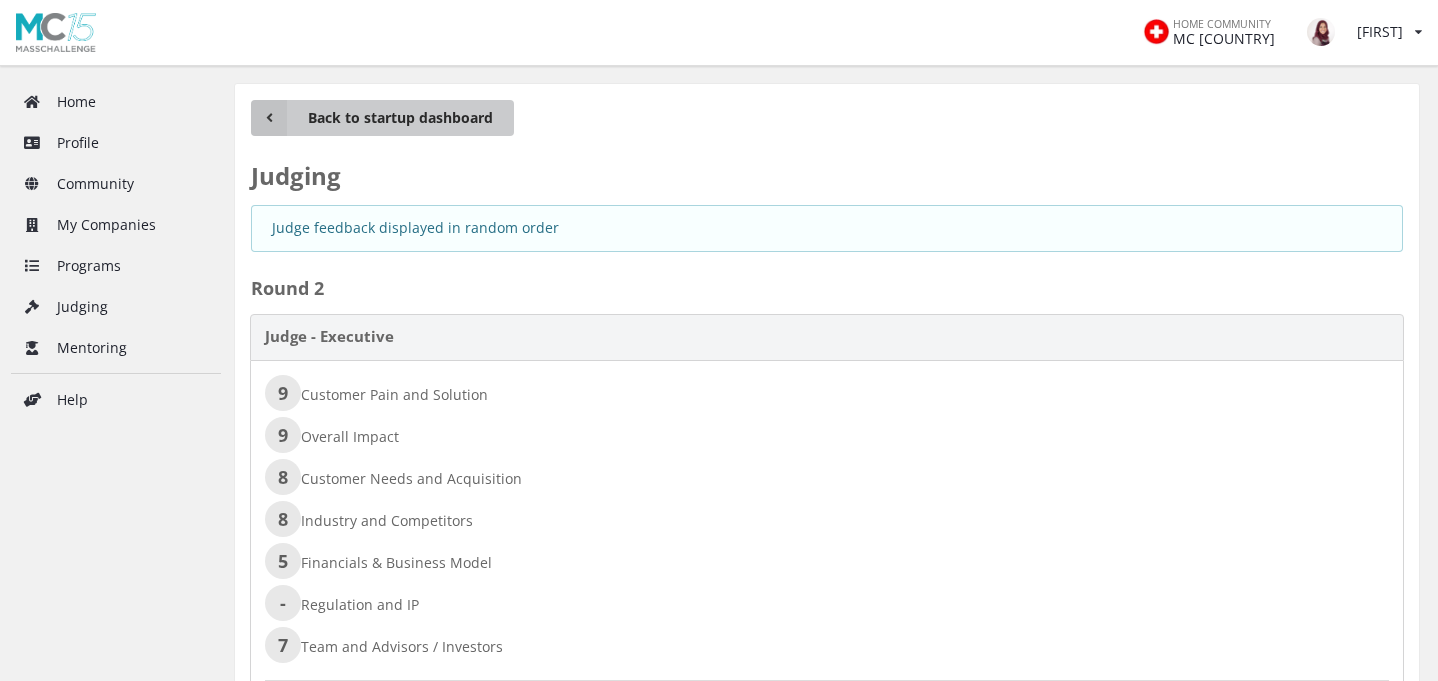 click on "Back to startup dashboard" at bounding box center [382, 118] 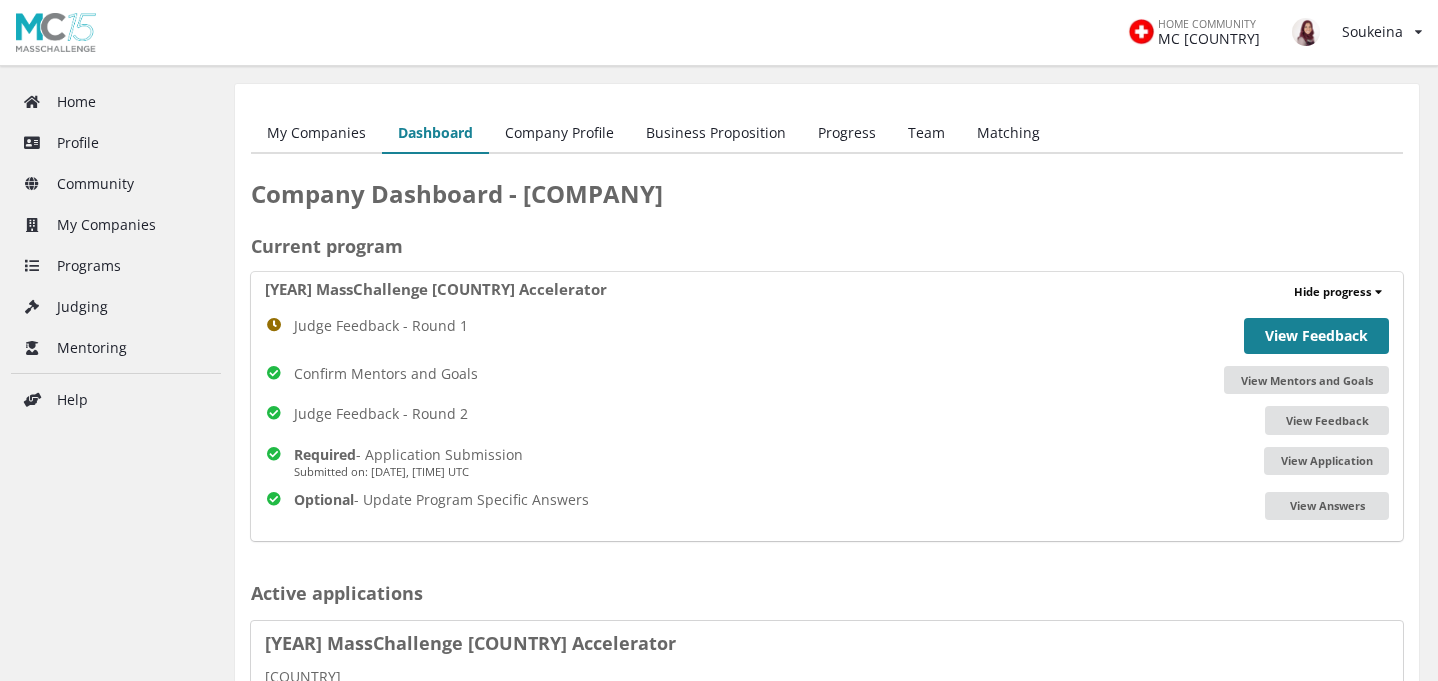 scroll, scrollTop: 0, scrollLeft: 0, axis: both 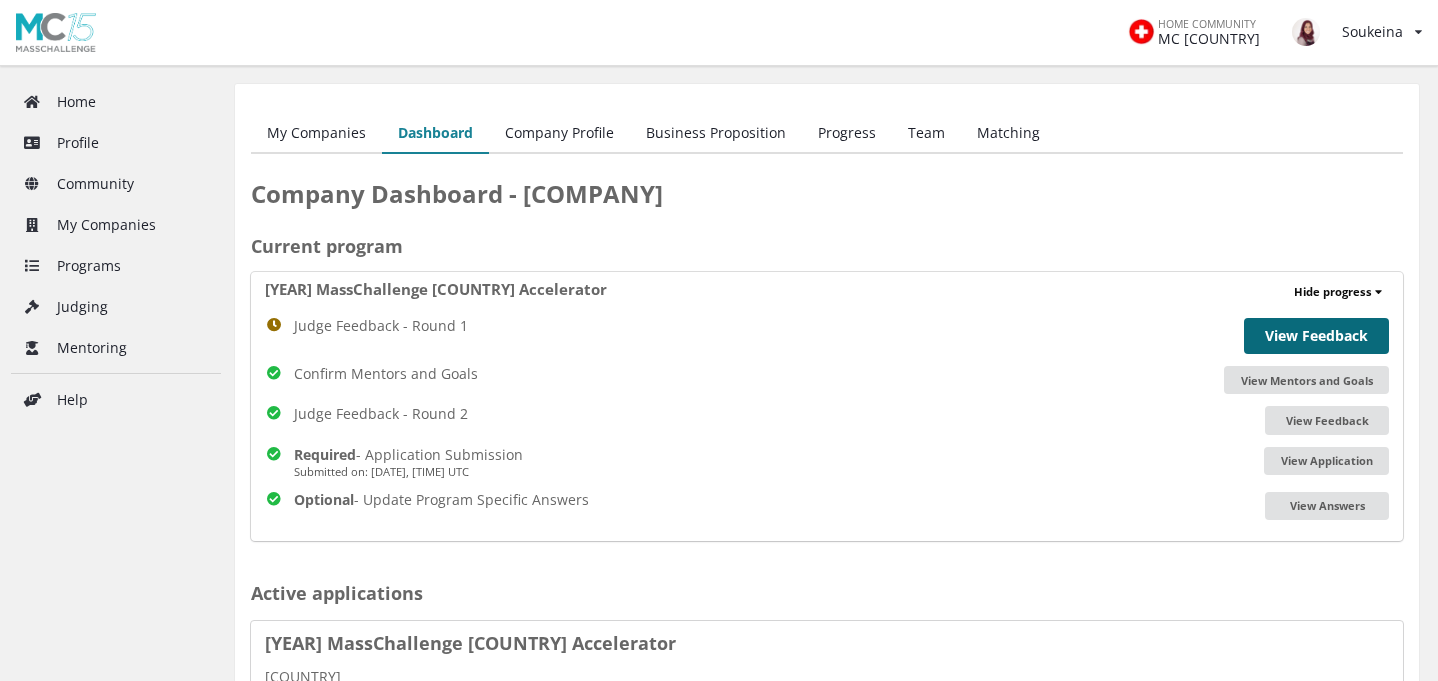 click on "View Feedback" at bounding box center (1316, 336) 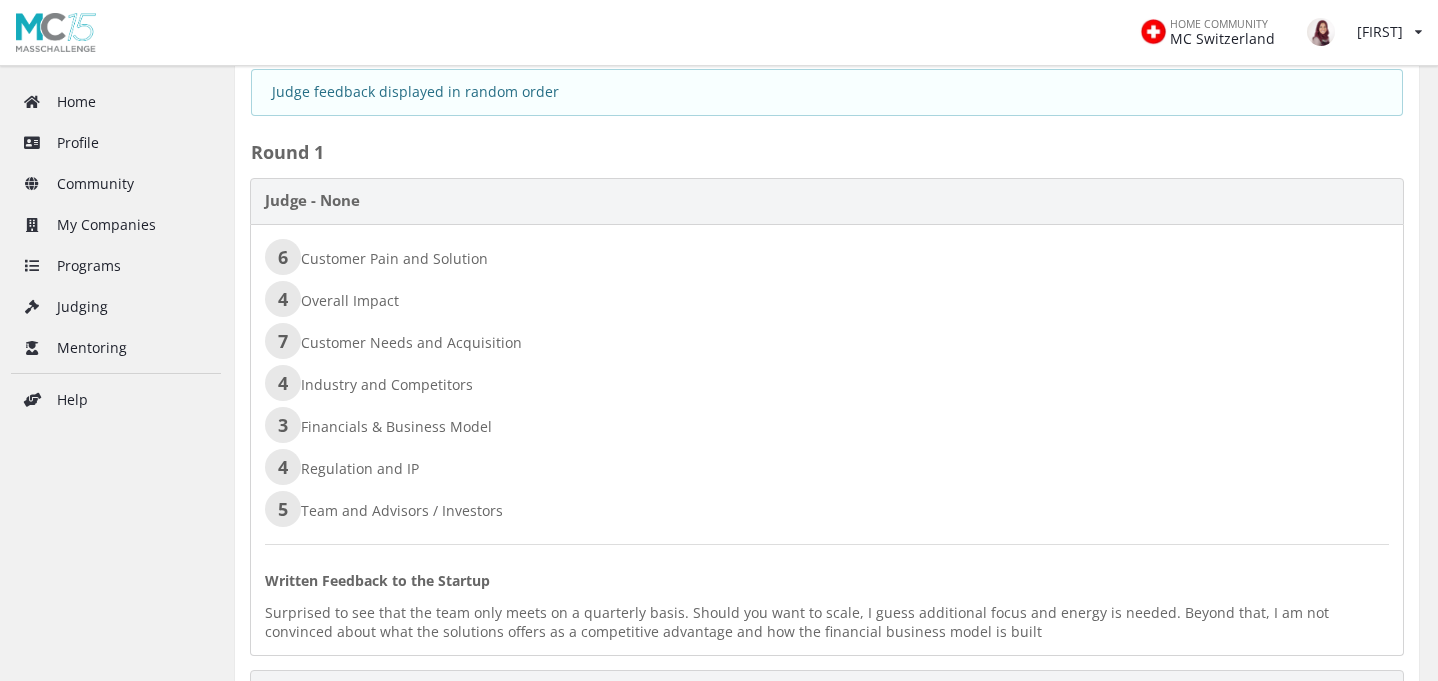 scroll, scrollTop: 0, scrollLeft: 0, axis: both 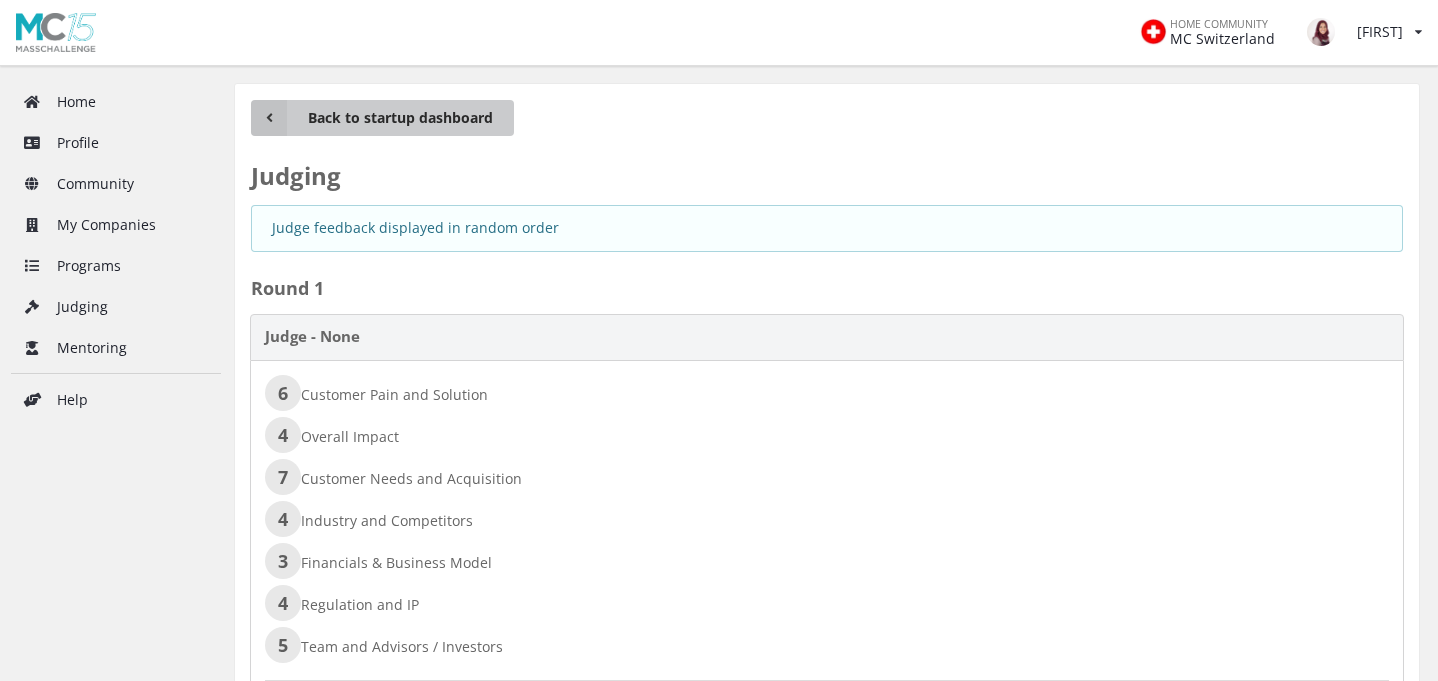click on "Back to startup dashboard" at bounding box center [382, 118] 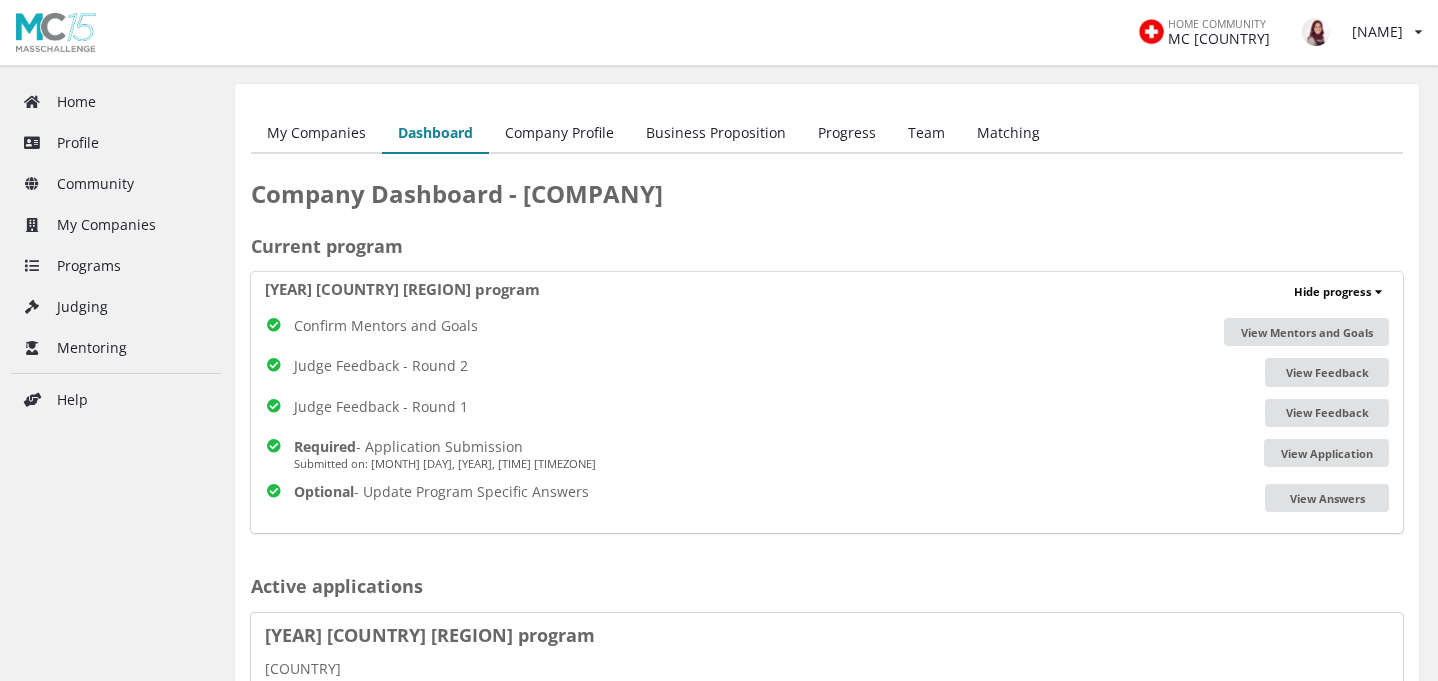 scroll, scrollTop: 0, scrollLeft: 0, axis: both 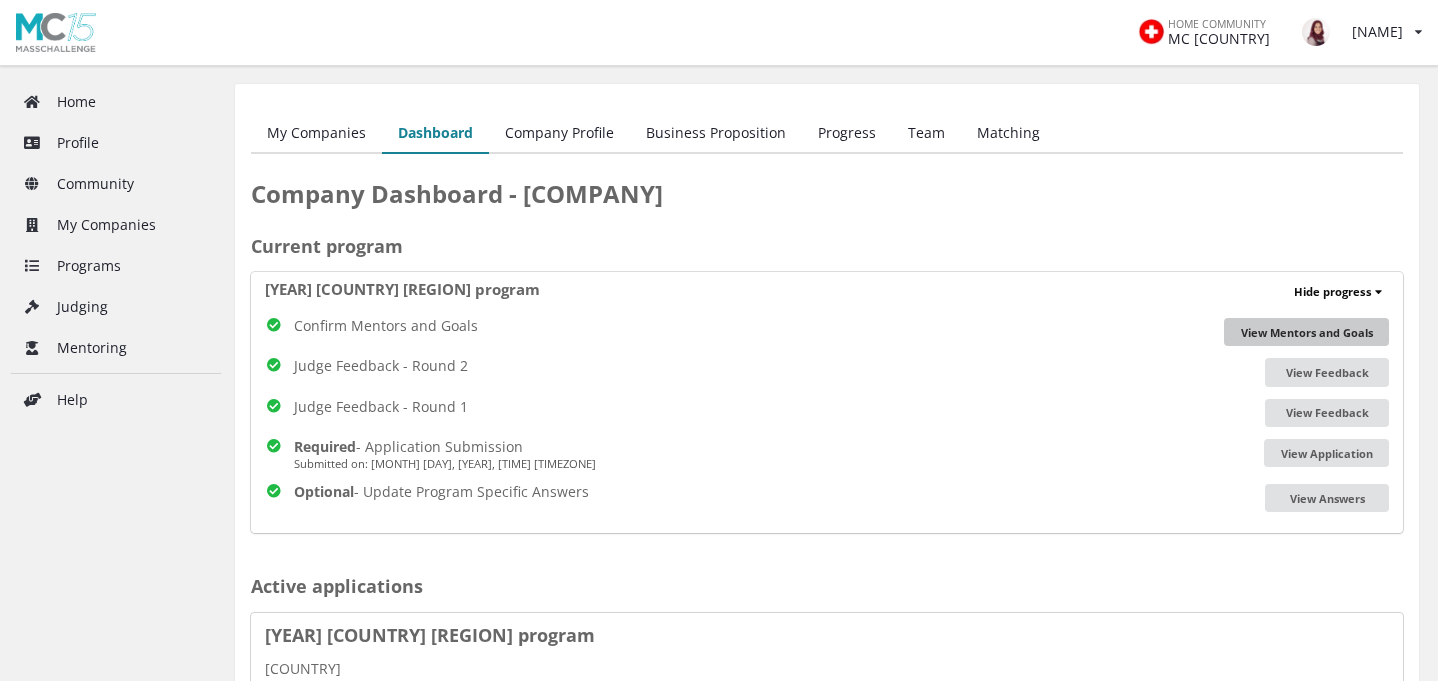 click on "View Mentors and Goals" at bounding box center [1306, 332] 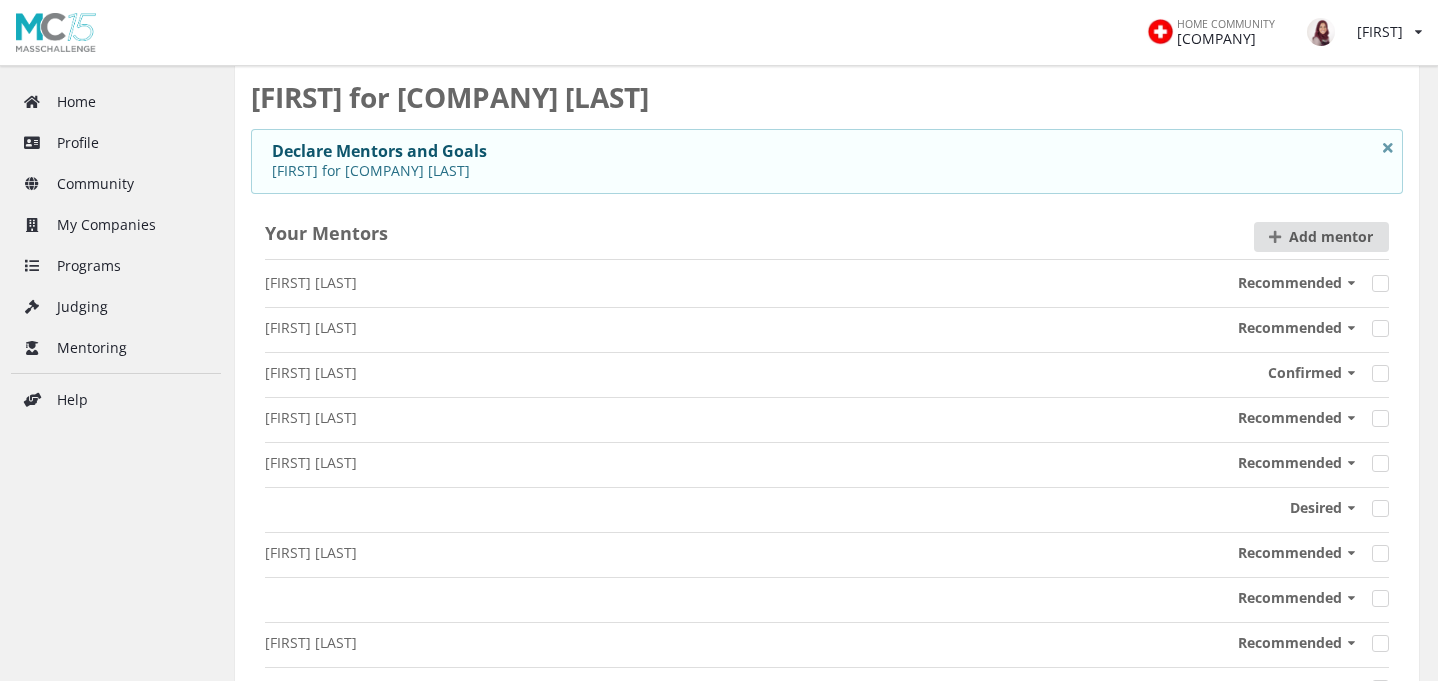 scroll, scrollTop: 0, scrollLeft: 0, axis: both 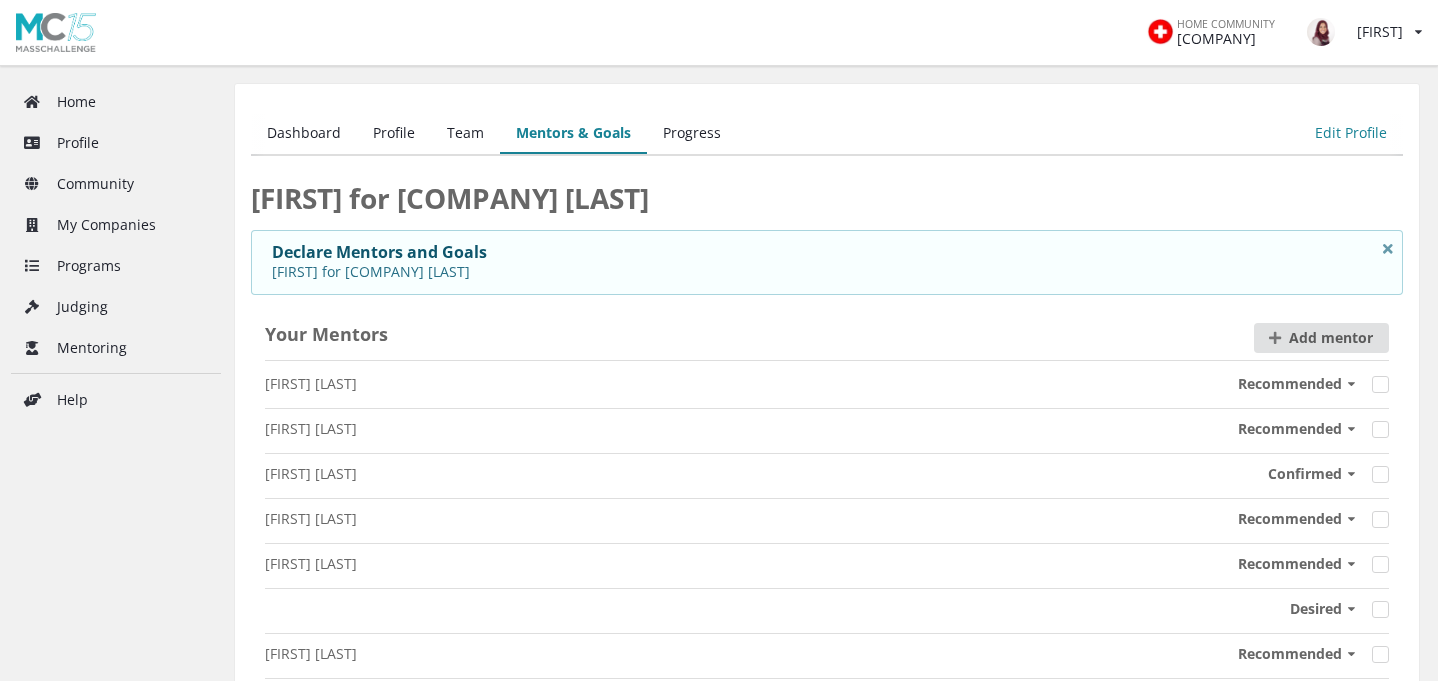 click on "Progress" at bounding box center (692, 134) 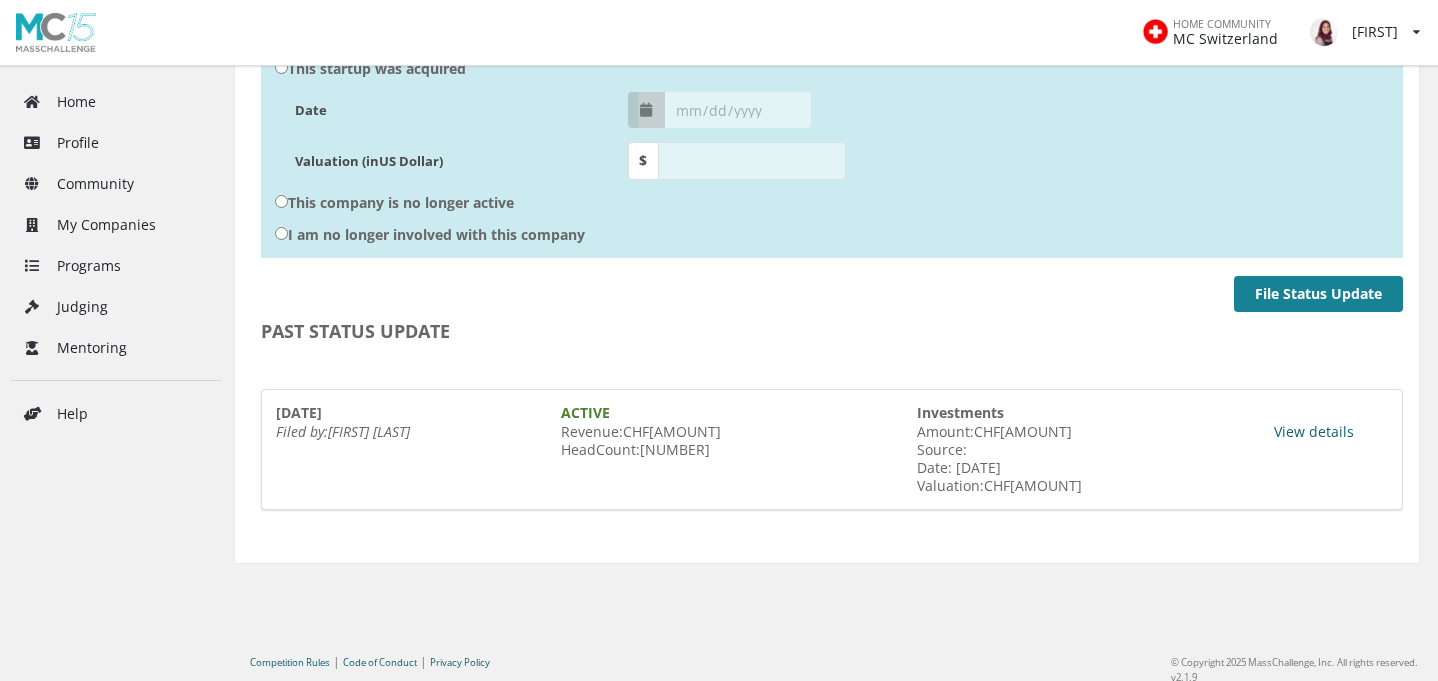 scroll, scrollTop: 1043, scrollLeft: 0, axis: vertical 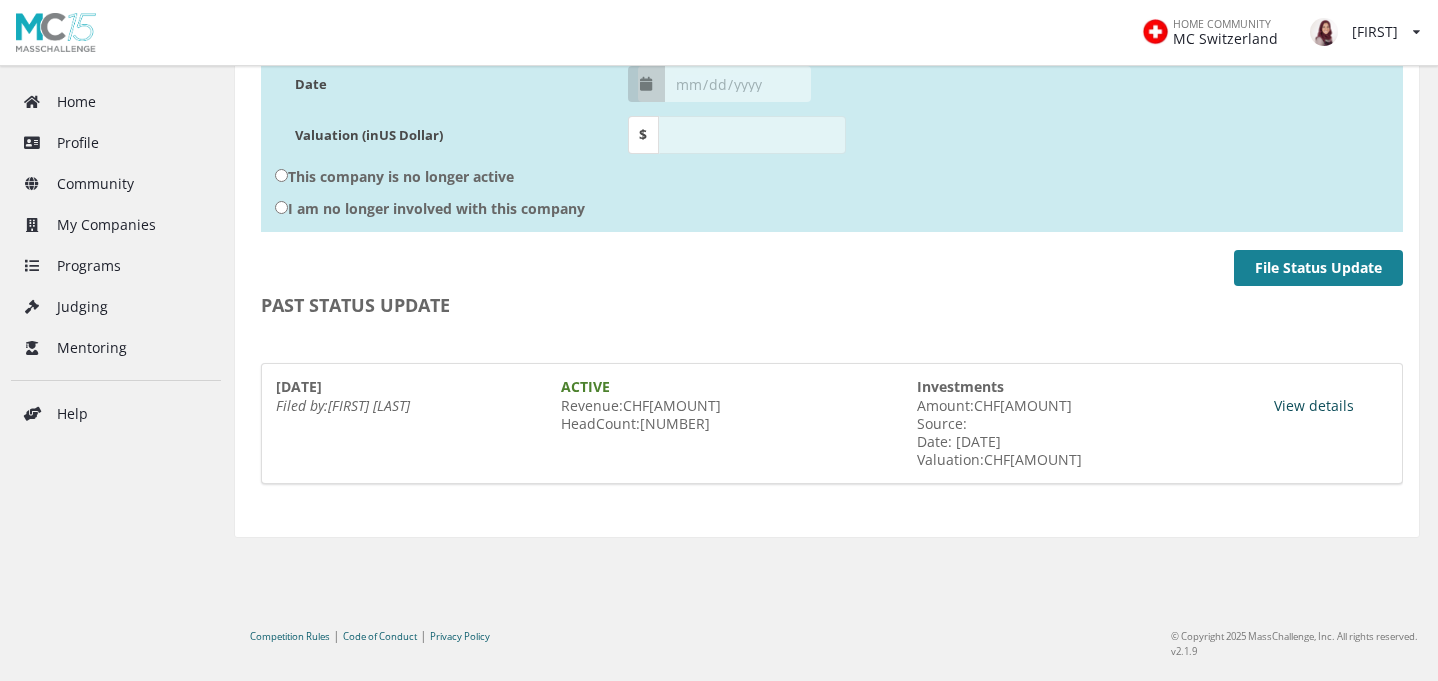 click on "View details" at bounding box center (1314, 405) 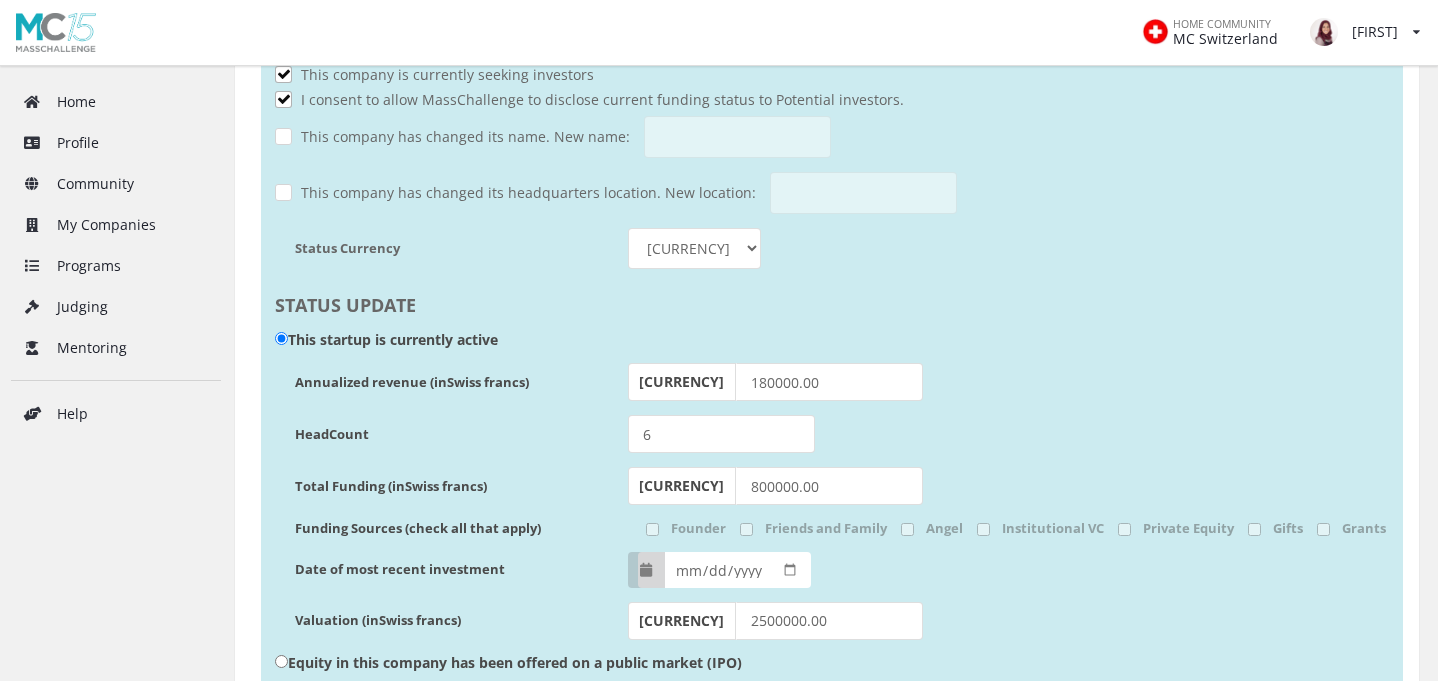 scroll, scrollTop: 0, scrollLeft: 0, axis: both 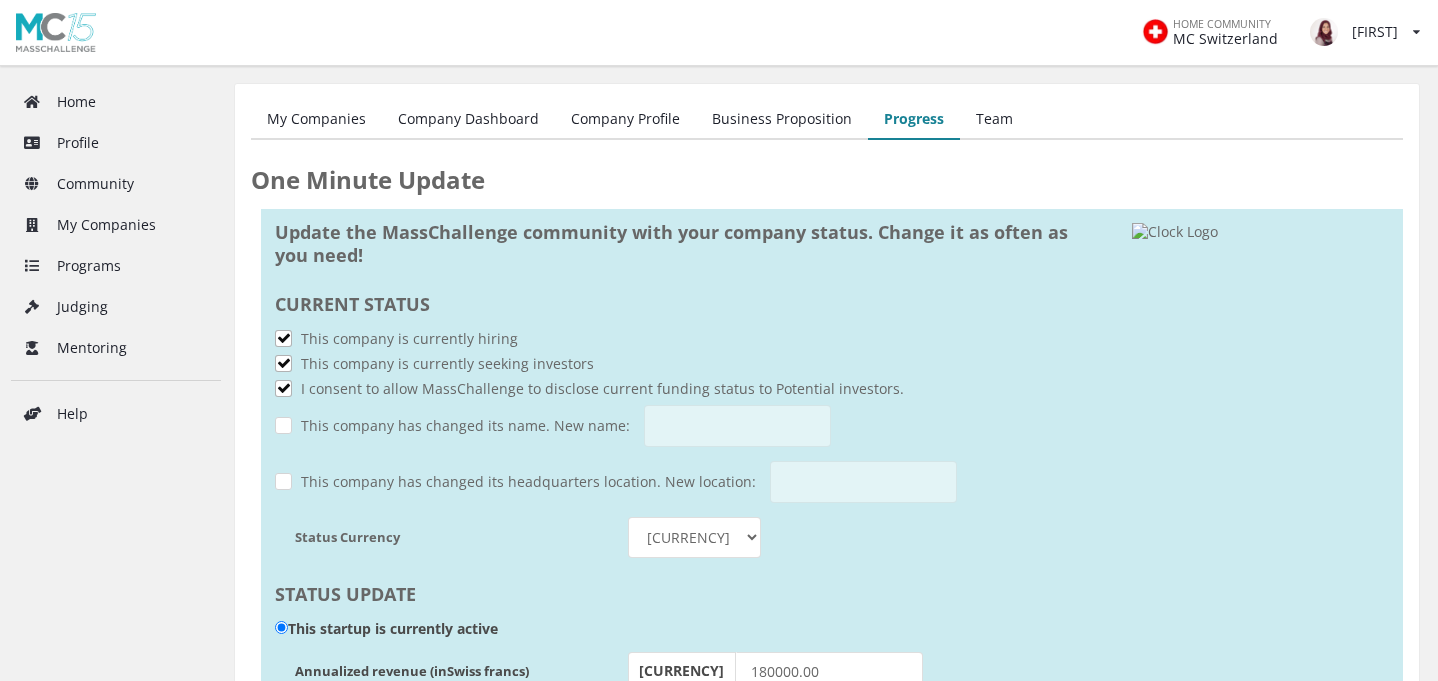 click on "My Companies" at bounding box center [316, 120] 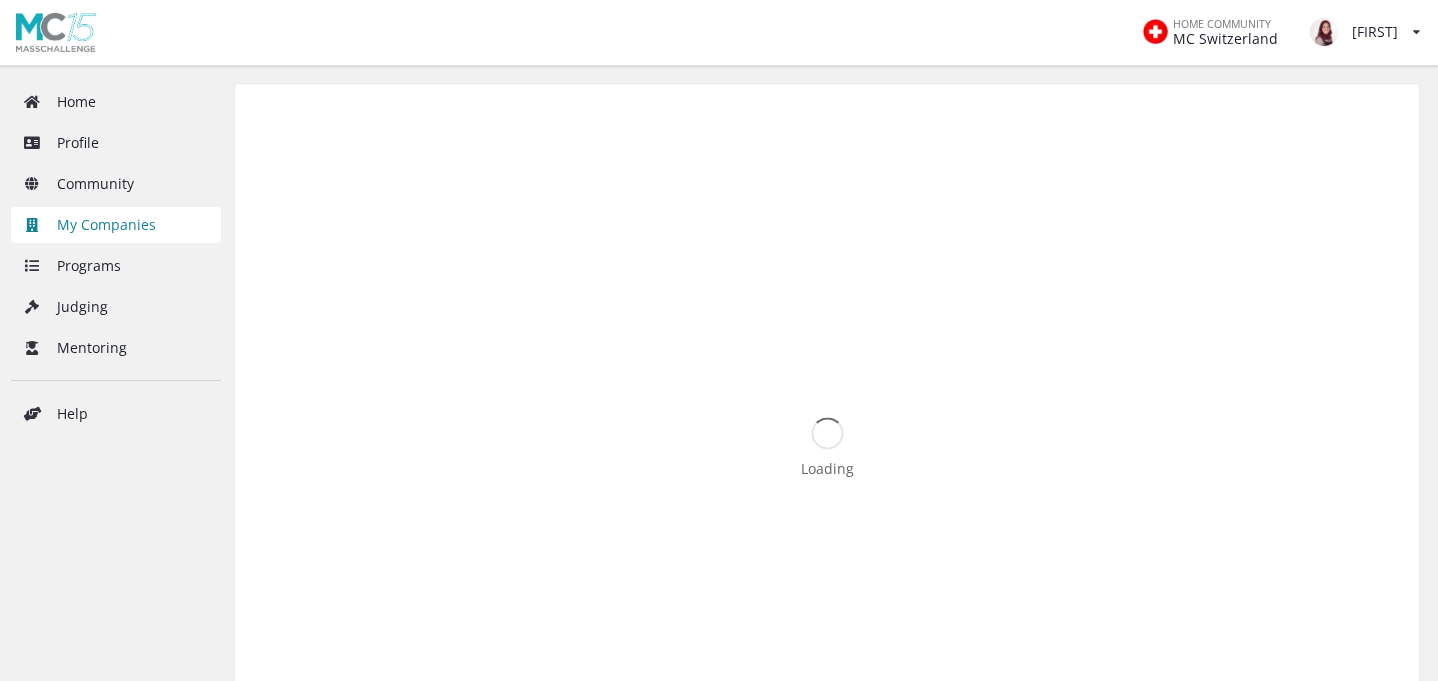 scroll, scrollTop: 0, scrollLeft: 0, axis: both 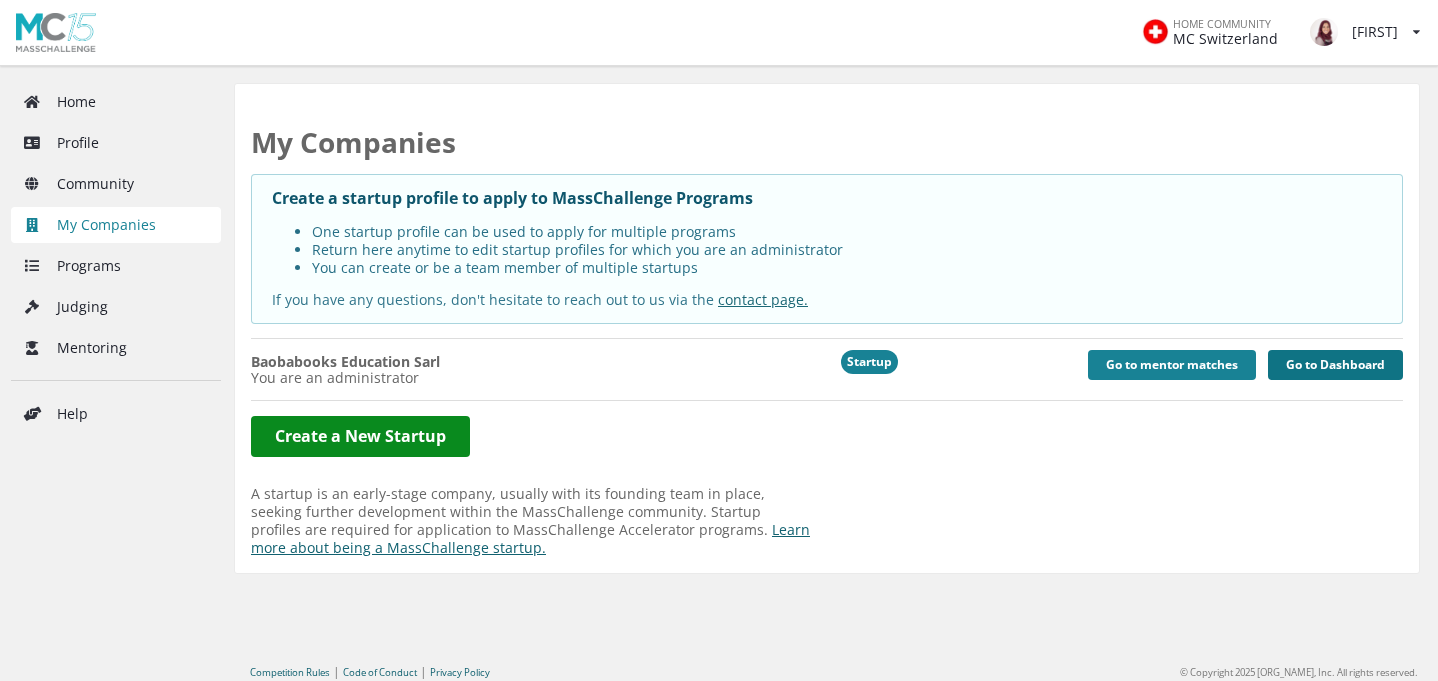 click on "Go to Dashboard" at bounding box center [1335, 365] 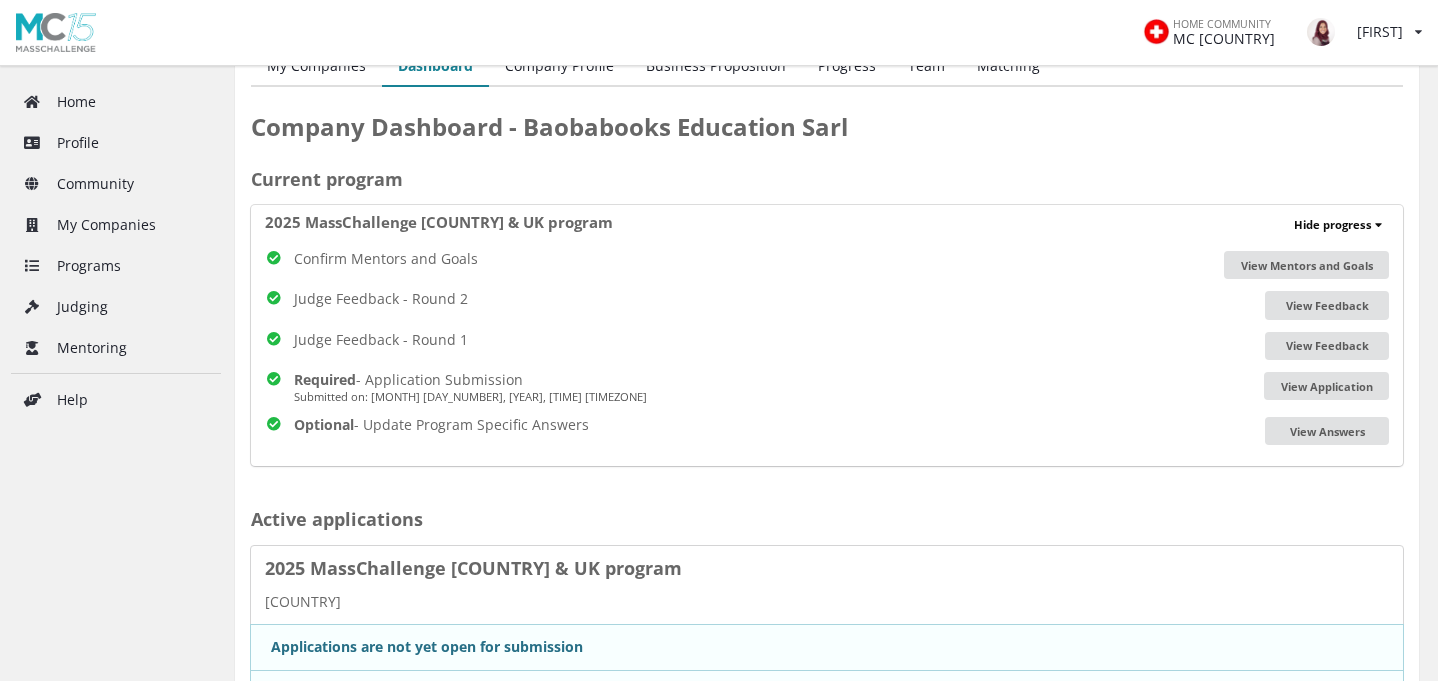 scroll, scrollTop: 70, scrollLeft: 0, axis: vertical 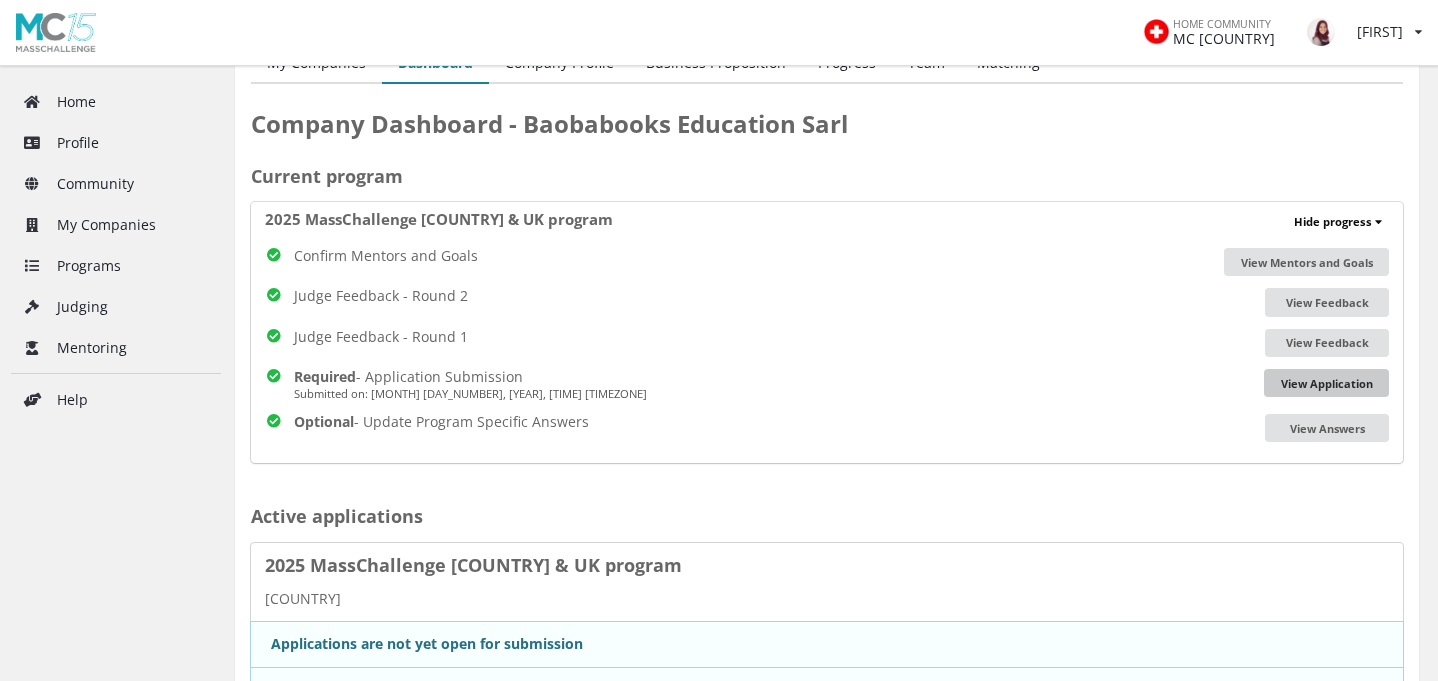 click on "View Application" at bounding box center [1326, 383] 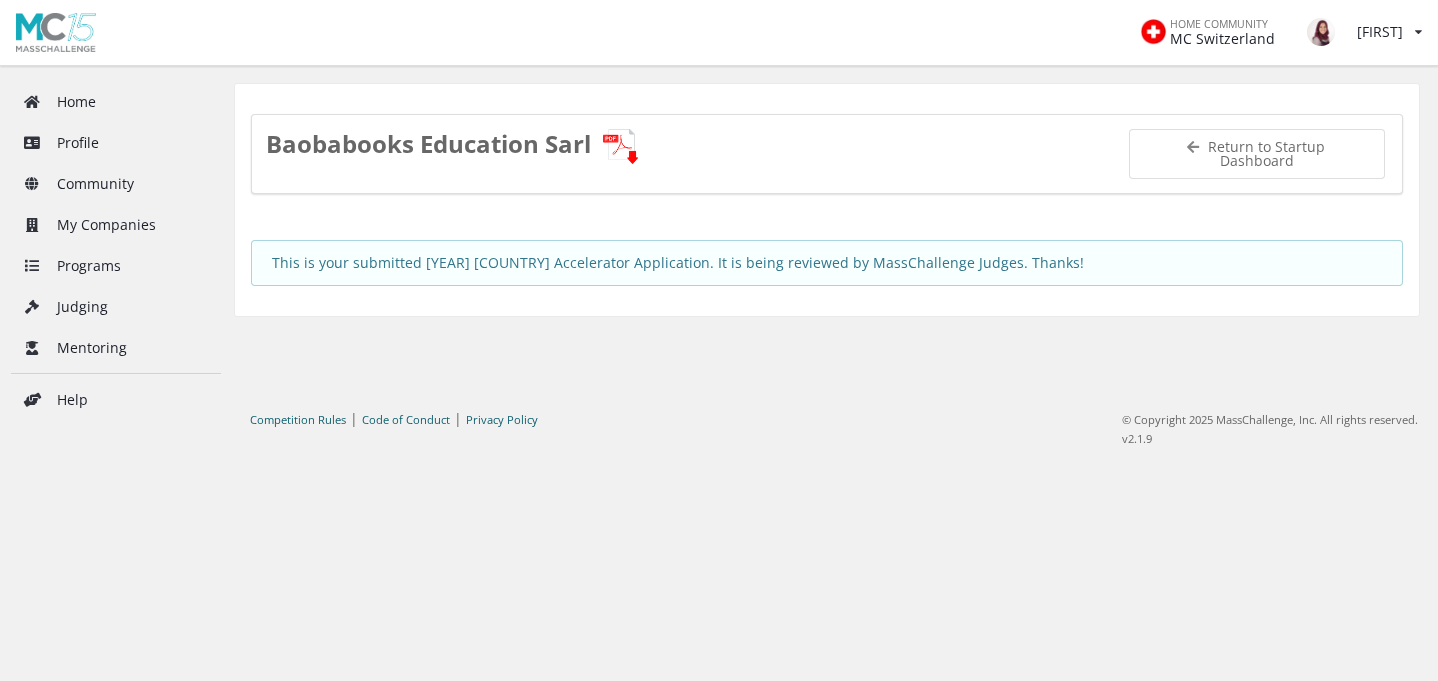 scroll, scrollTop: 0, scrollLeft: 0, axis: both 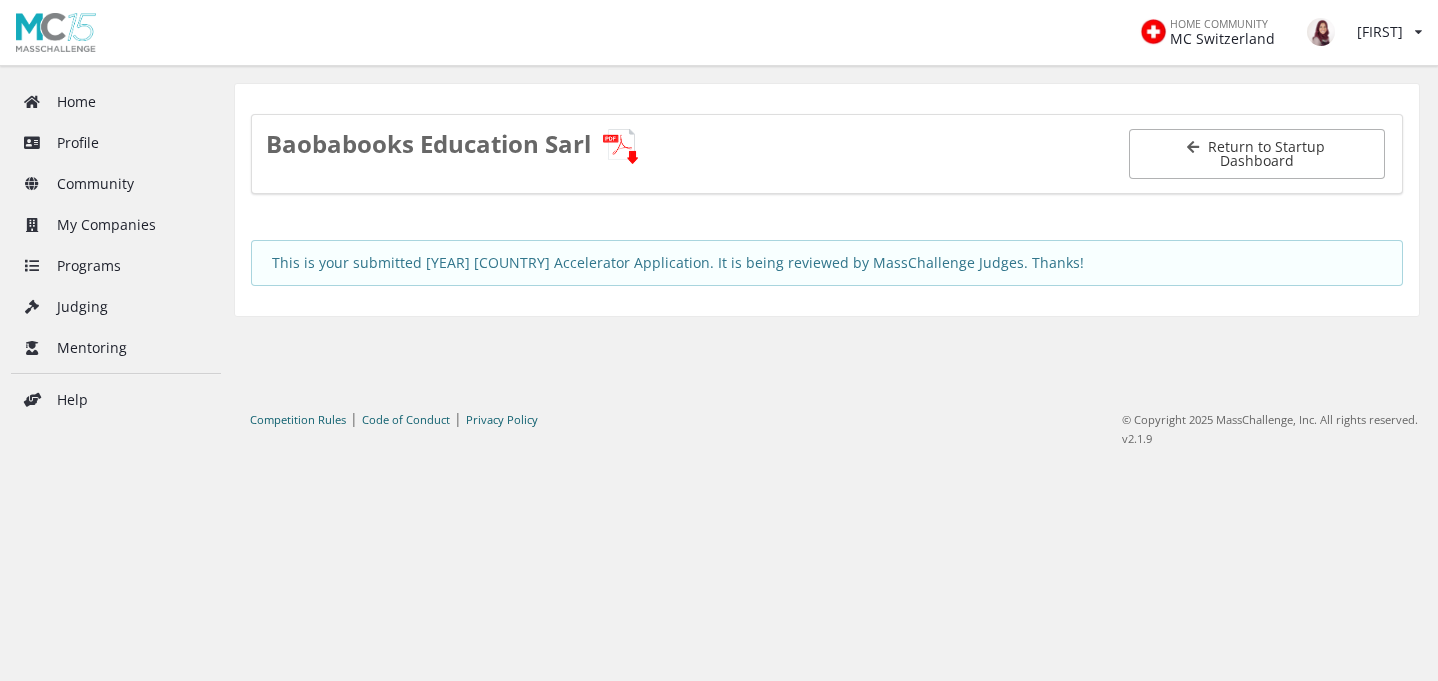 click on "Return to Startup Dashboard" at bounding box center (1257, 154) 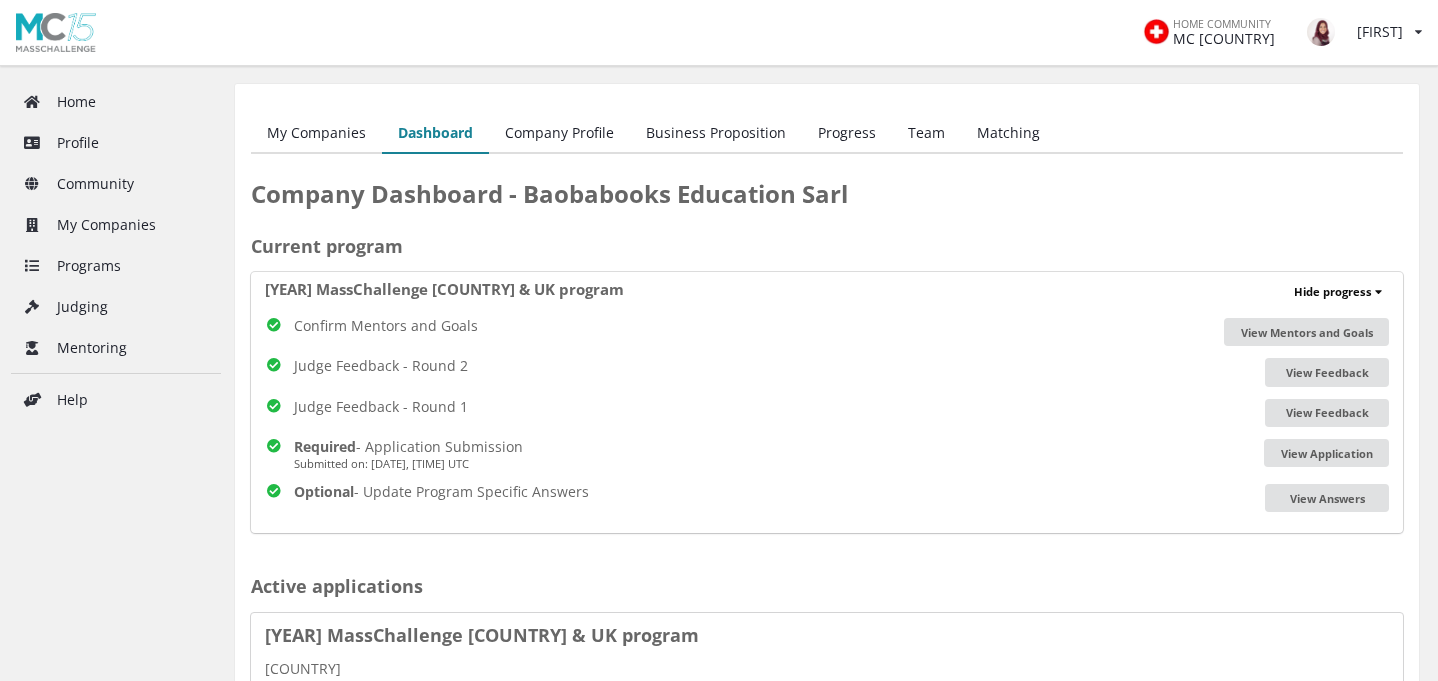 scroll, scrollTop: 38, scrollLeft: 0, axis: vertical 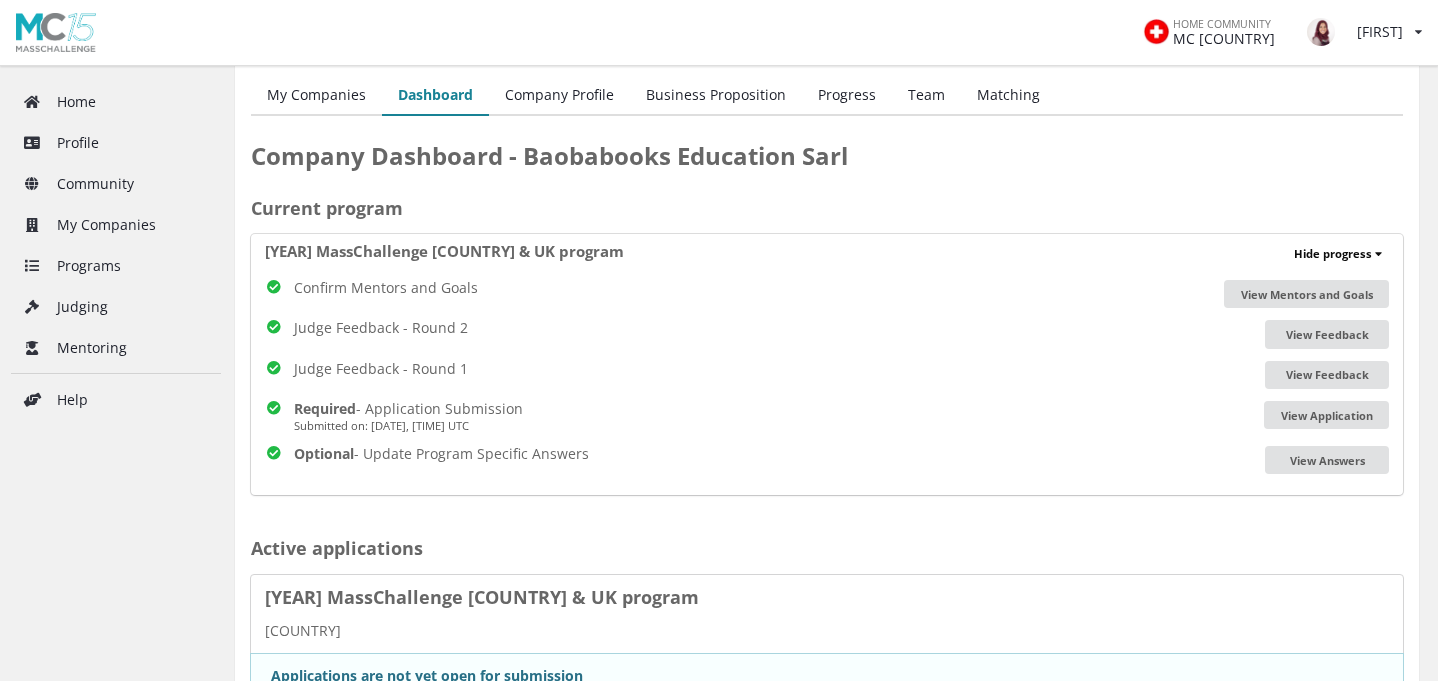 click on "Team" at bounding box center (926, 96) 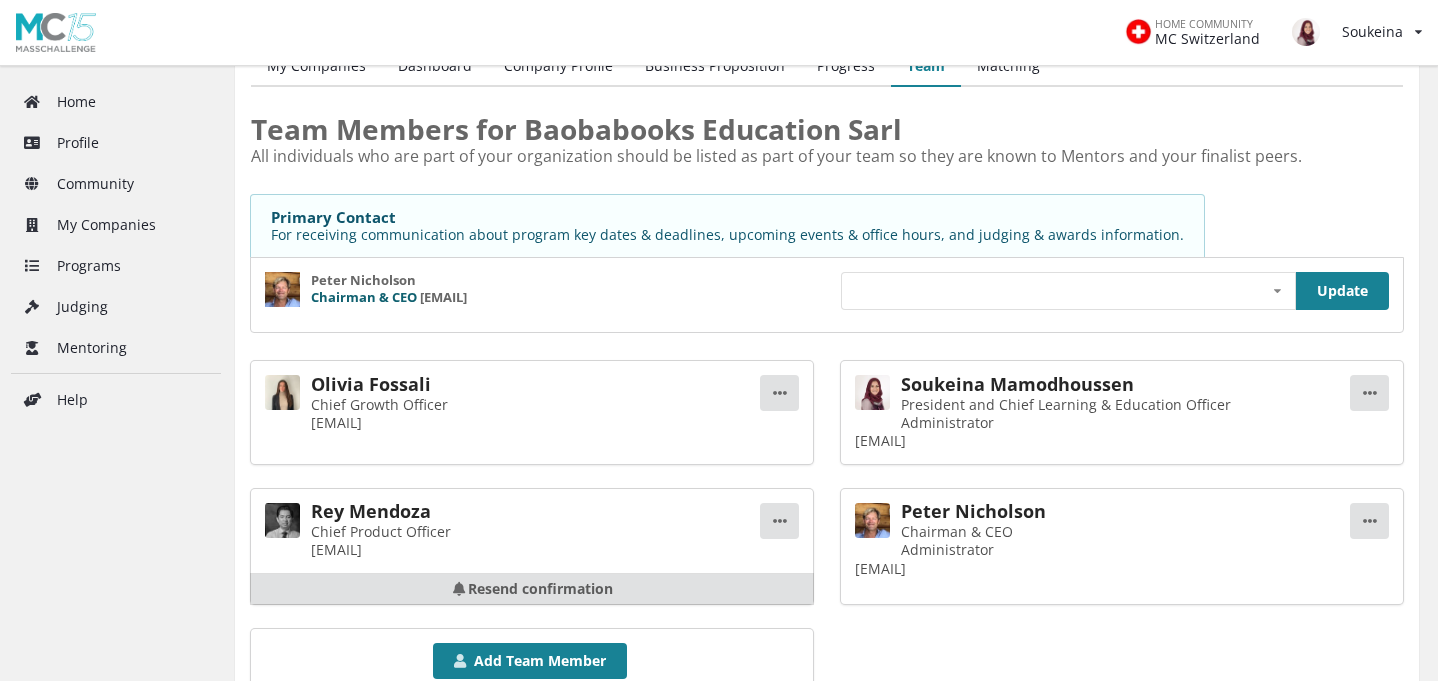 scroll, scrollTop: 63, scrollLeft: 0, axis: vertical 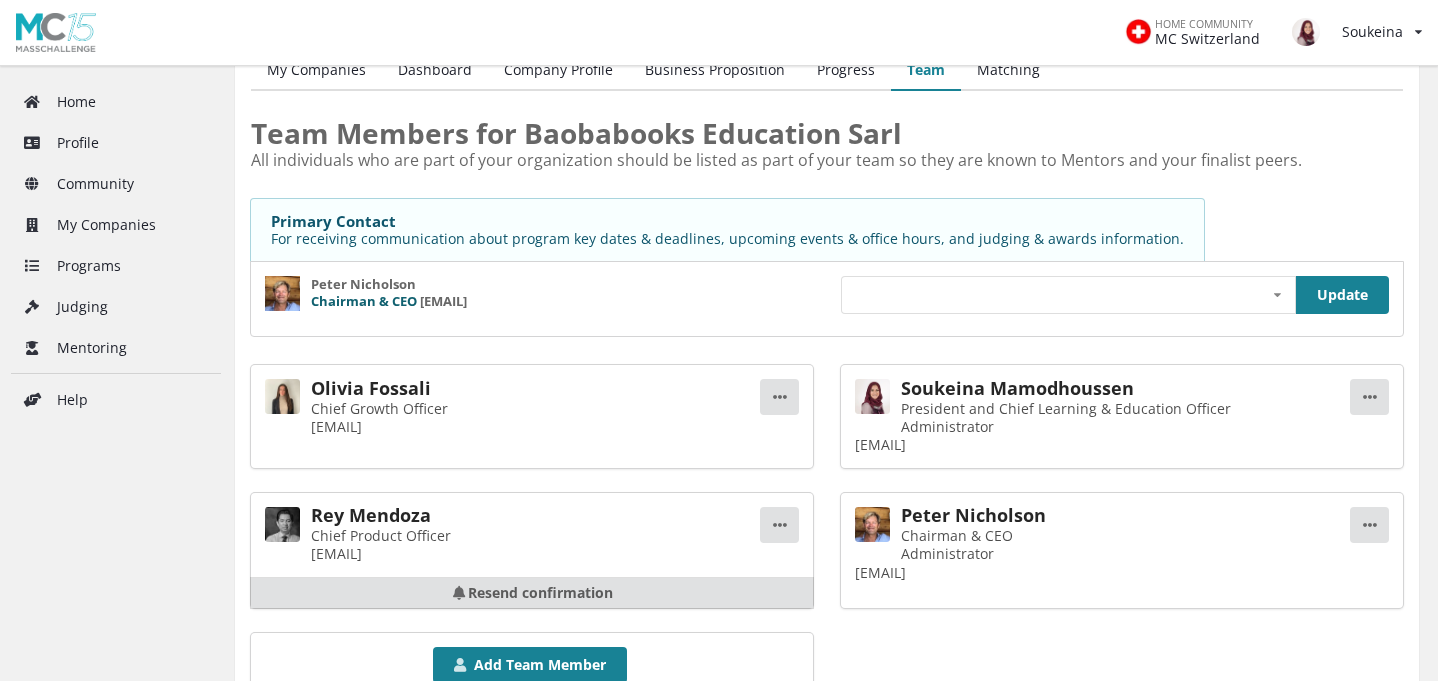 click on "For receiving communication about program key dates & deadlines,
upcoming events & office hours, and judging & awards information." at bounding box center [727, 239] 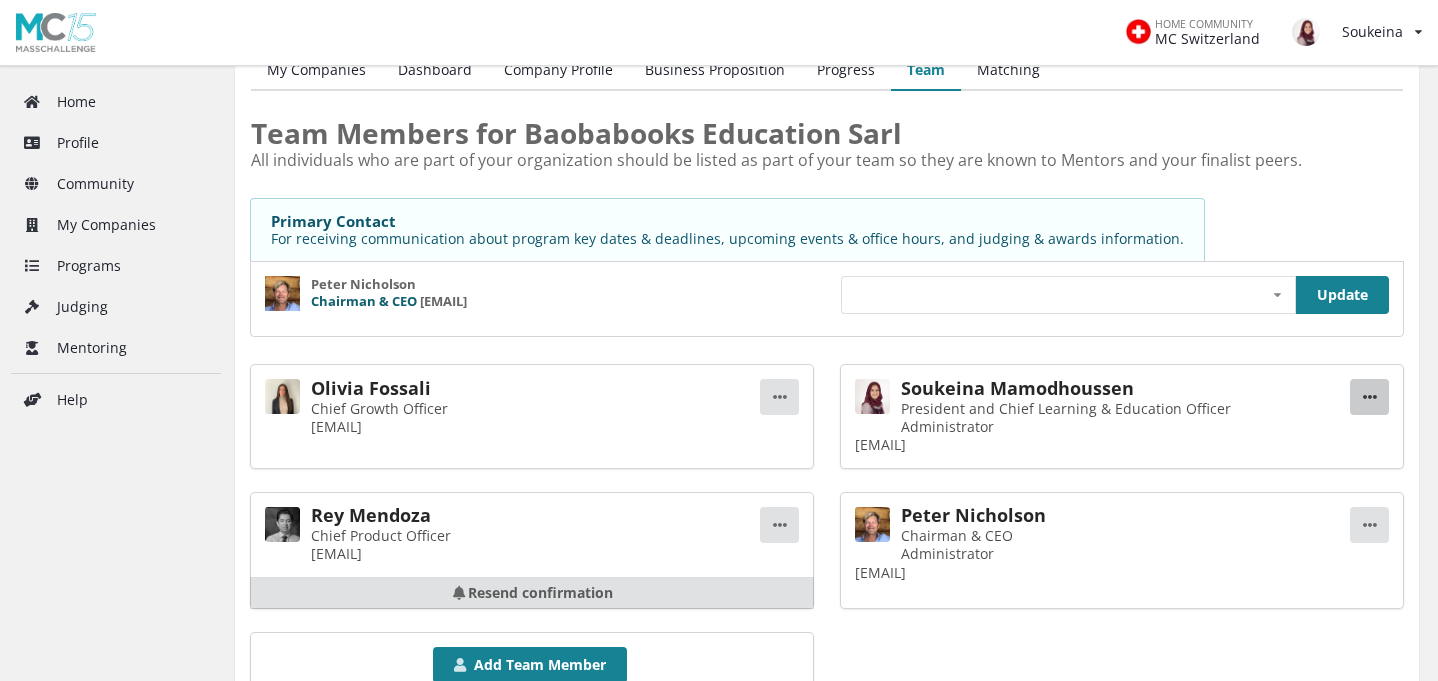 click at bounding box center (779, 397) 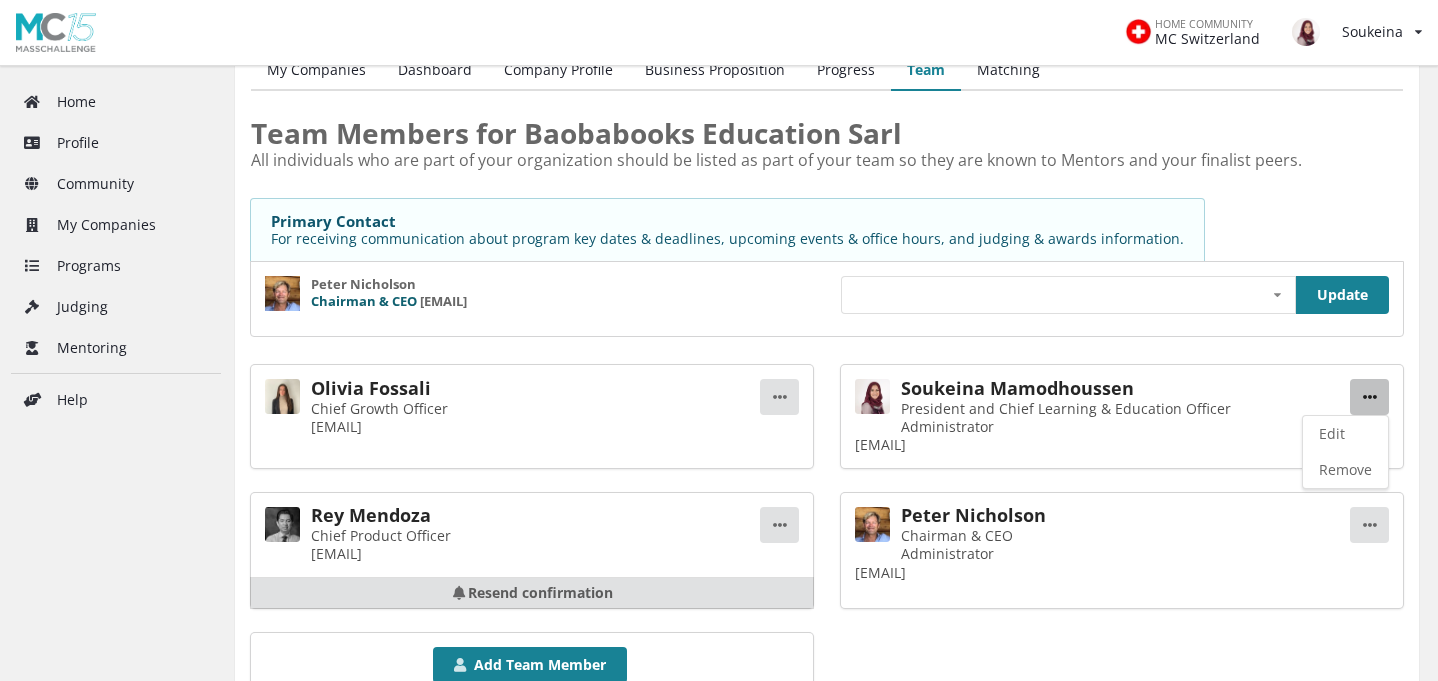 click at bounding box center [1369, 397] 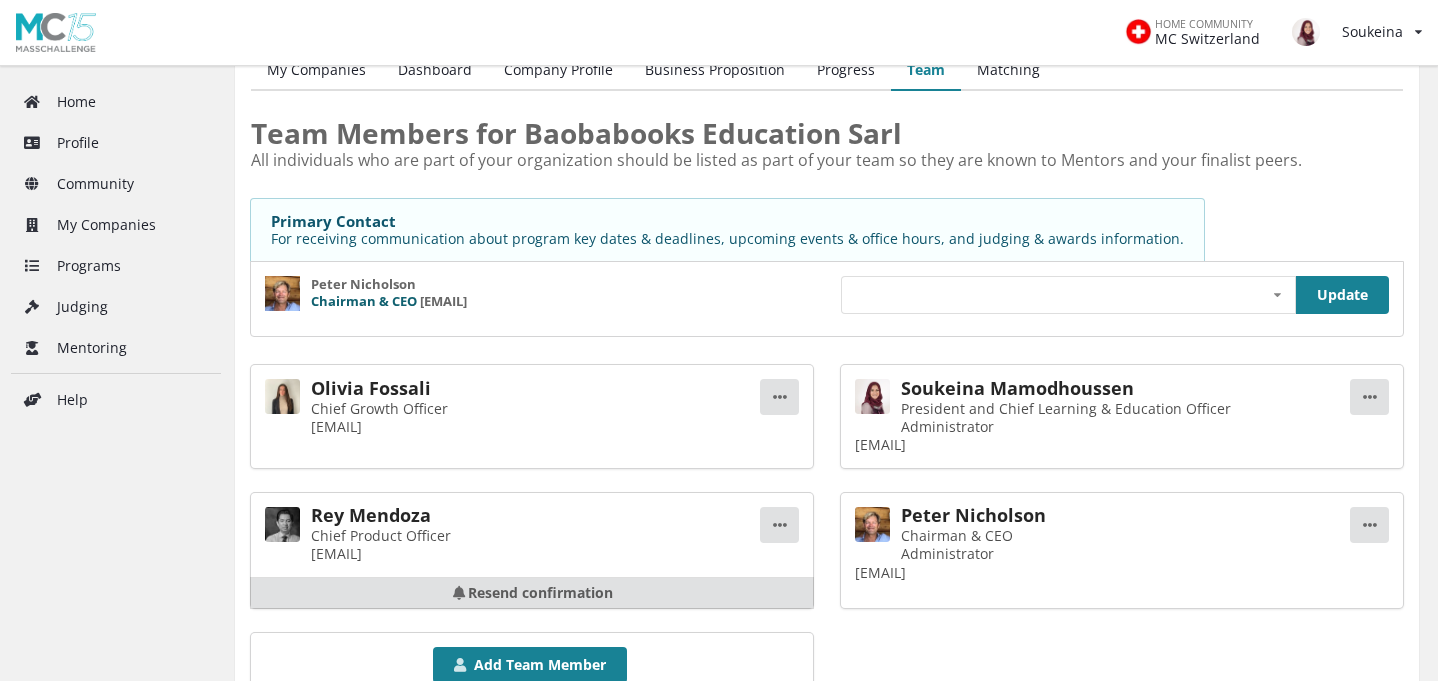 click on "For receiving communication about program key dates & deadlines,
upcoming events & office hours, and judging & awards information." at bounding box center [727, 239] 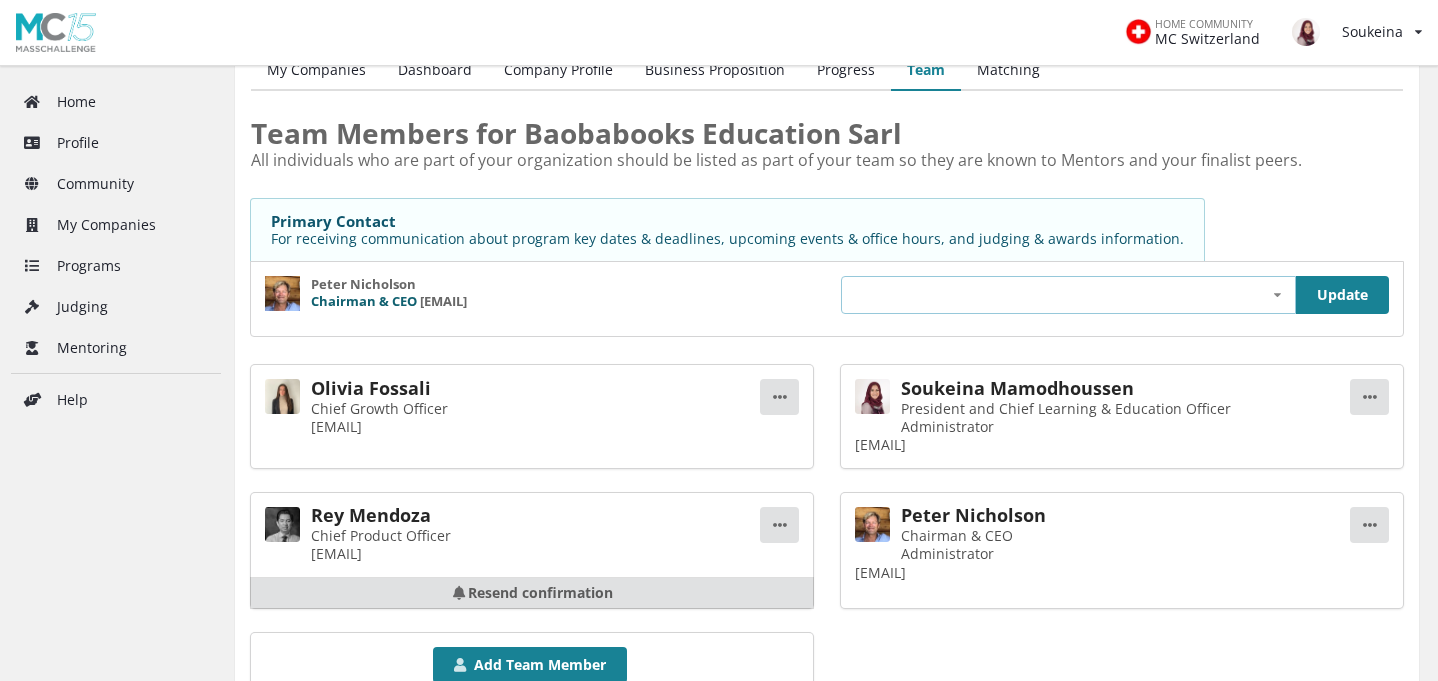 click at bounding box center [1277, 295] 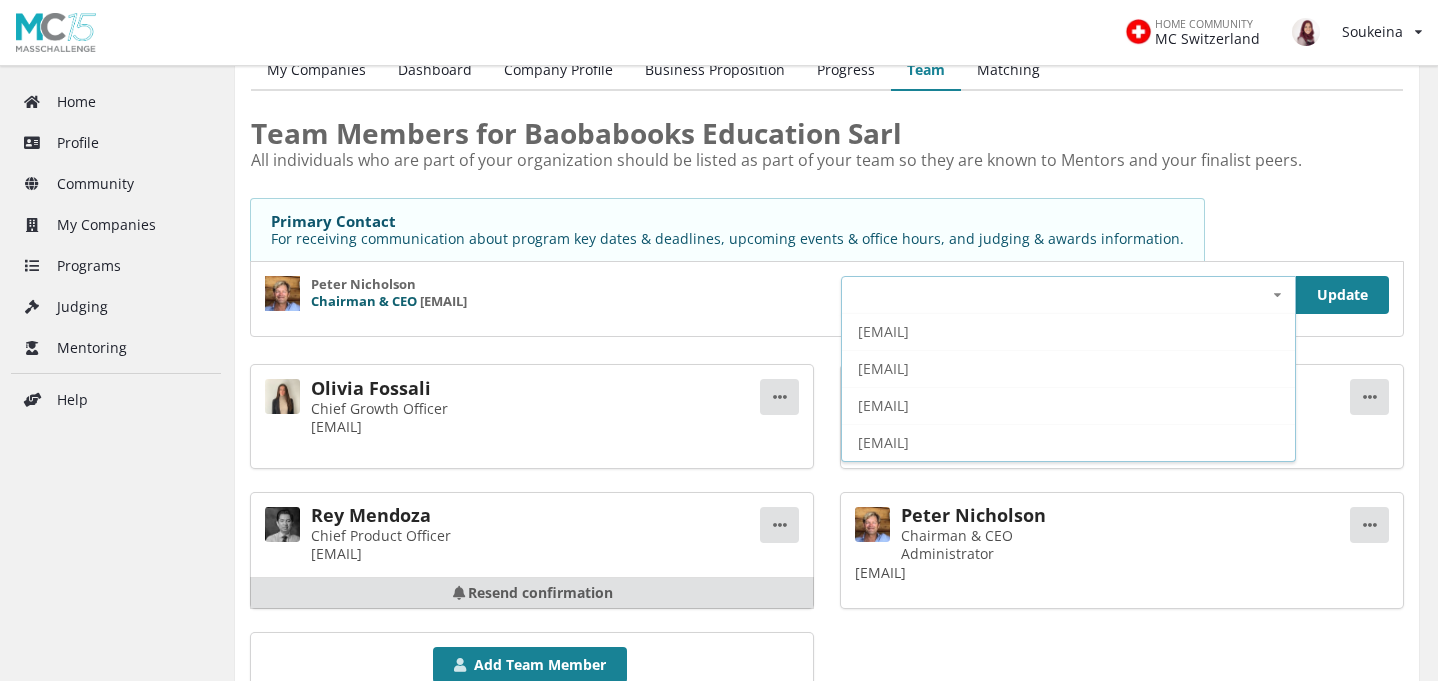 click on "Update your browser
For the best experience, please use the latest version of
Chrome  ,
Firefox  ,
Safari  ,
or  Edge .
My Companies
Dashboard
Company Profile
Business Proposition
Progress
Team
Matching
Team Members for Baobabooks Education Sarl
Primary Contact" at bounding box center [827, 367] 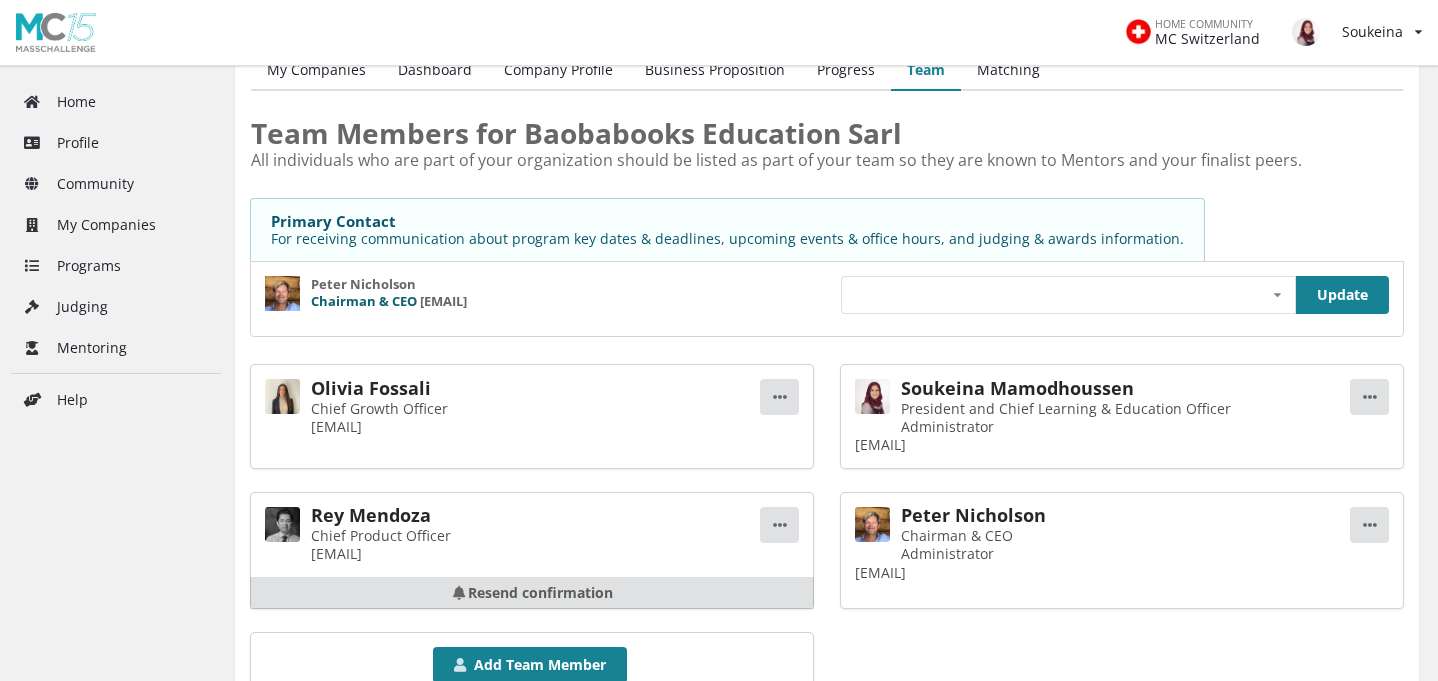 click on "Primary Contact
For receiving communication about program key dates & deadlines,
upcoming events & office hours, and judging & awards information.
Peter Nicholson
Chairman & CEO
peter@baobabooks.com
Select a team member
peter@baobabooks.com
rey@baobabooks.com
olivia@baobabooks.com
soukeina@baobabooks.com
Select a team member peter@baobabooks.com rey@baobabooks.com" at bounding box center [827, 274] 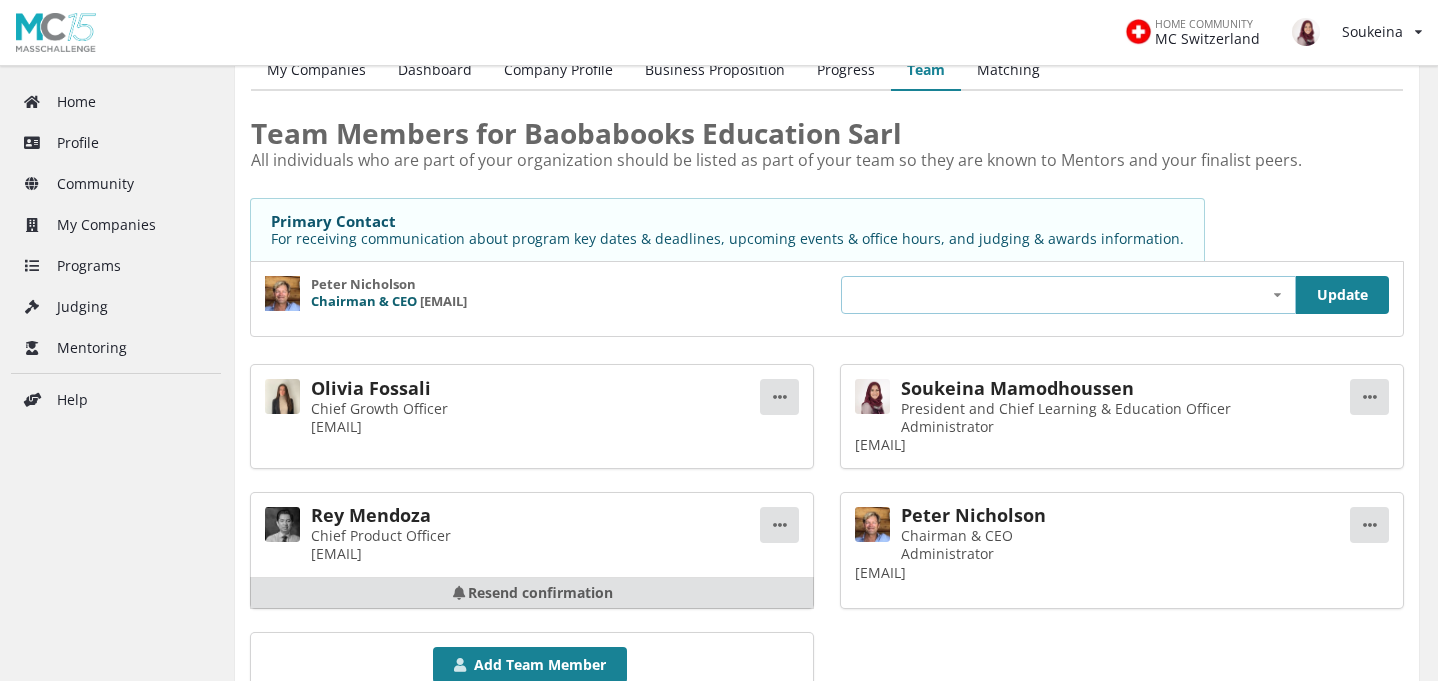 click at bounding box center (1277, 295) 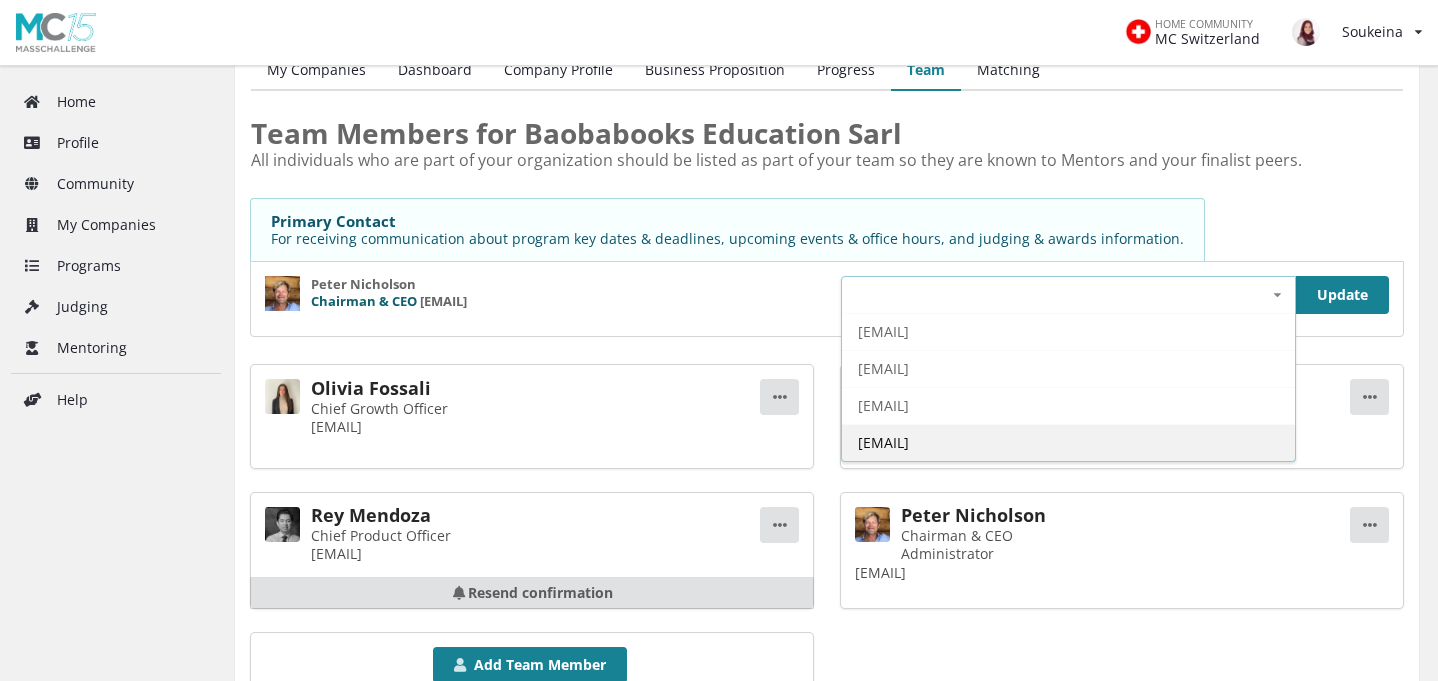 click on "soukeina@baobabooks.com" at bounding box center [1068, 442] 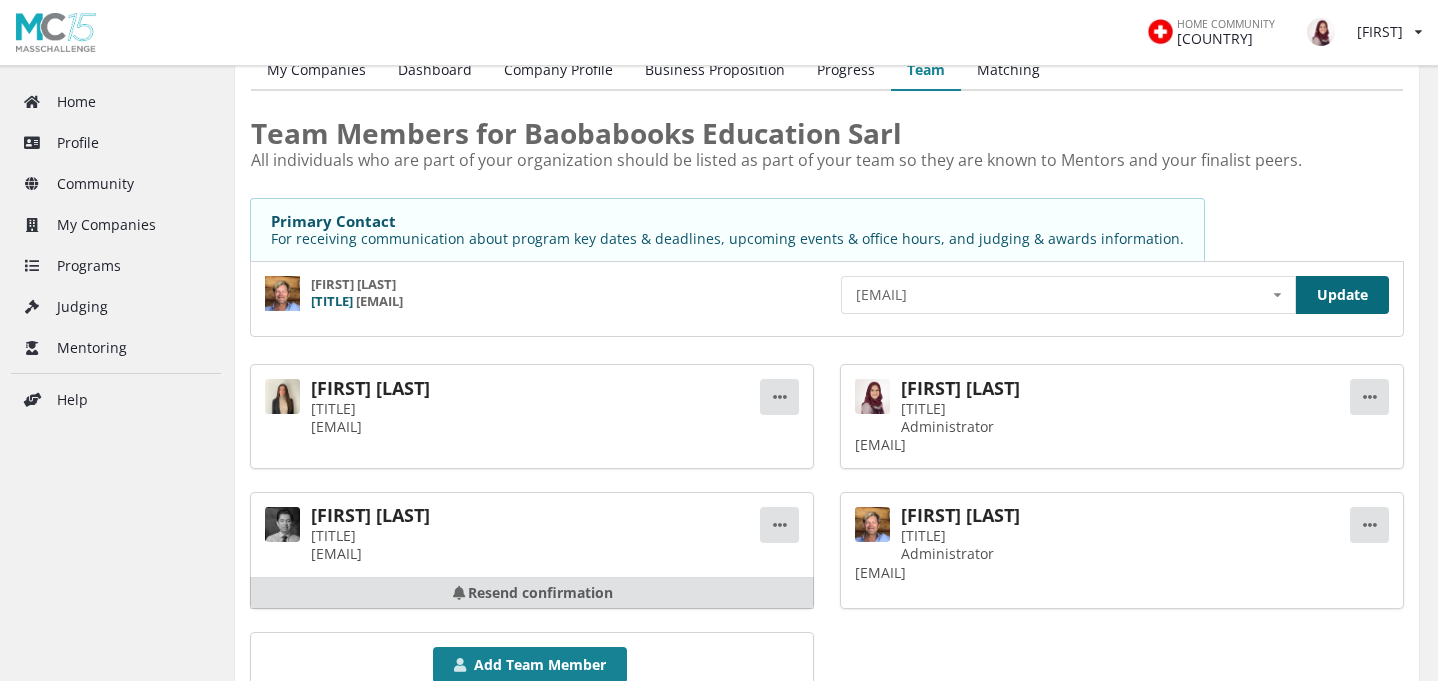 click on "Update" at bounding box center [1342, 295] 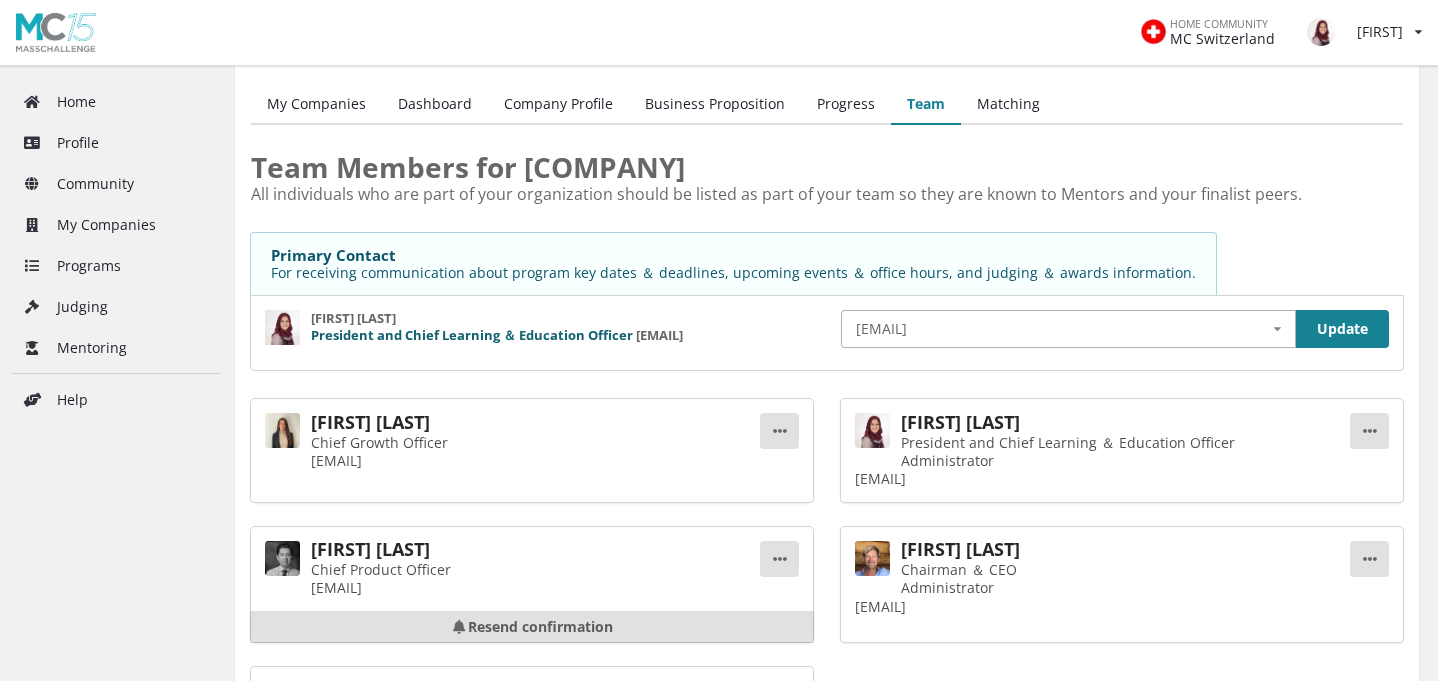 scroll, scrollTop: 0, scrollLeft: 0, axis: both 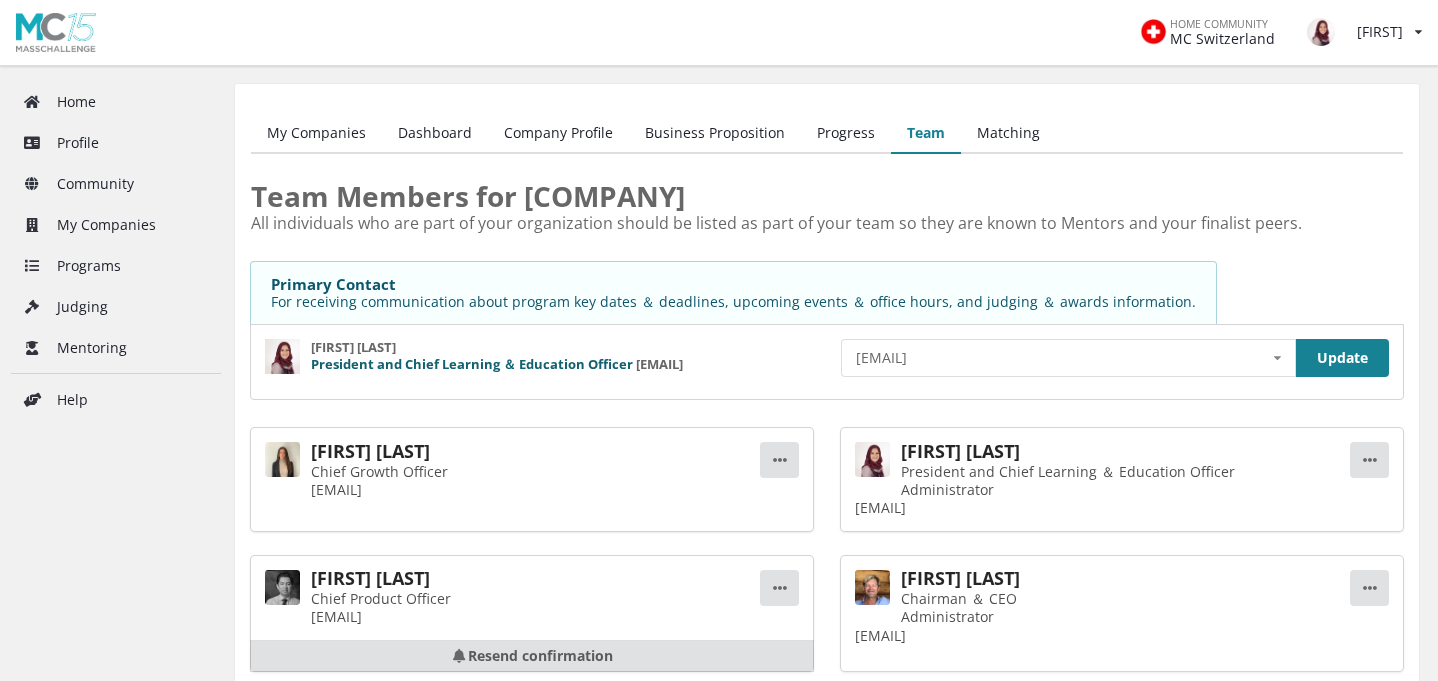 click on "Soukeina Mamodhoussen
President and Chief Learning & Education Officer
soukeina@baobabooks.com
Select a team member
peter@baobabooks.com
rey@baobabooks.com
olivia@baobabooks.com
soukeina@baobabooks.com
soukeina@baobabooks.com peter@baobabooks.com rey@baobabooks.com olivia@baobabooks.com soukeina@baobabooks.com
Update" at bounding box center [827, 362] 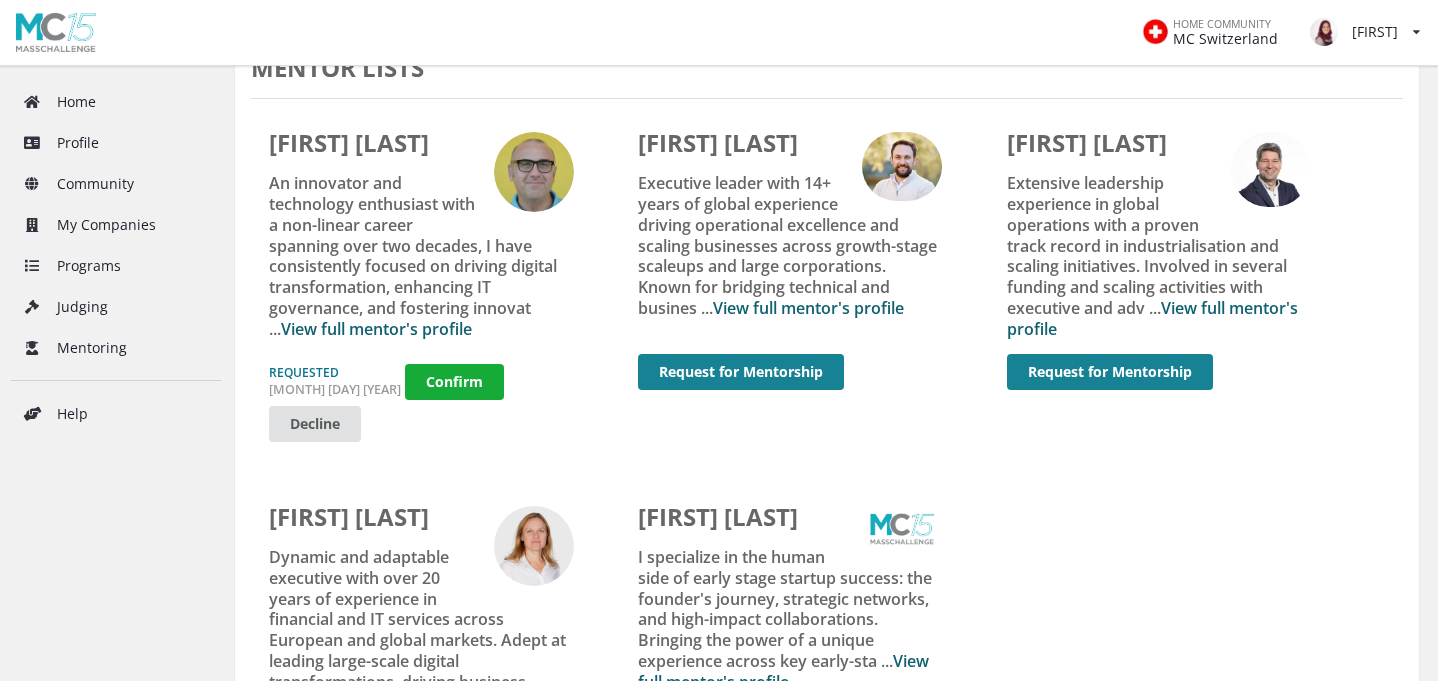 scroll, scrollTop: 1863, scrollLeft: 0, axis: vertical 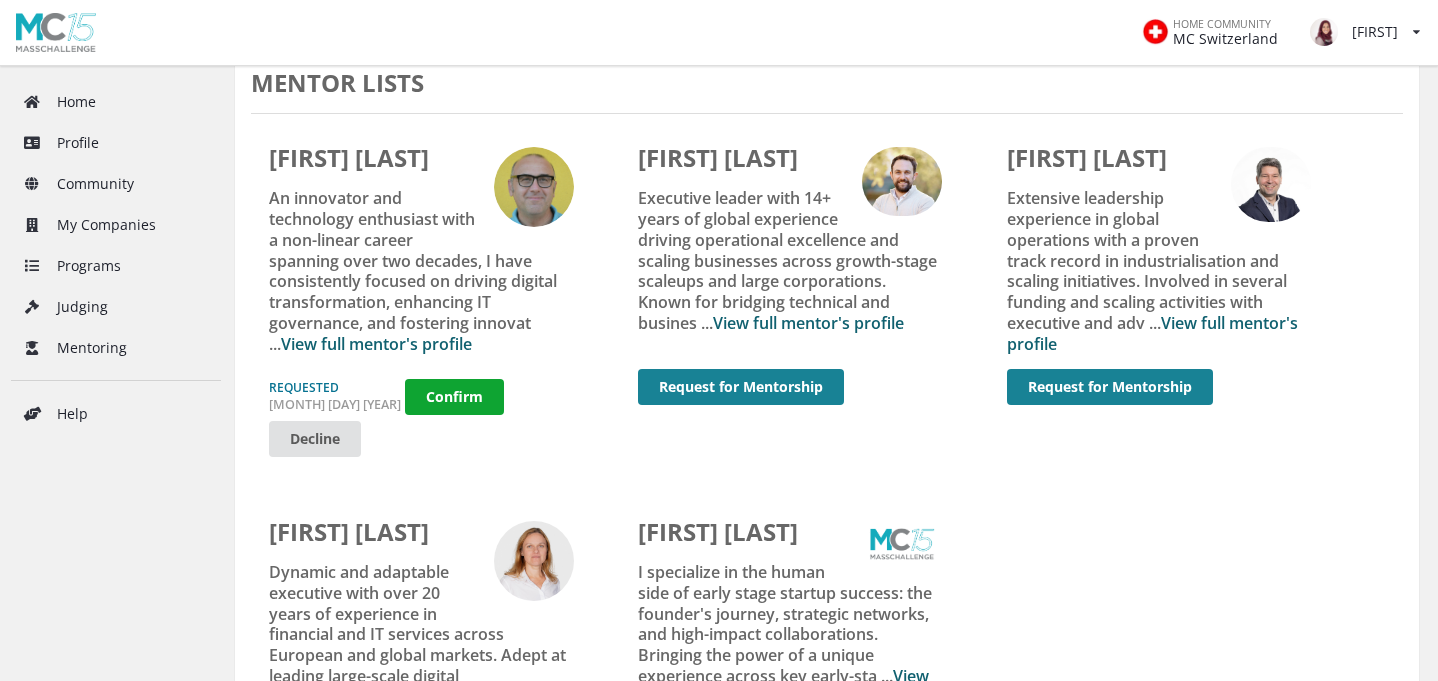 click on "Confirm" at bounding box center [454, 397] 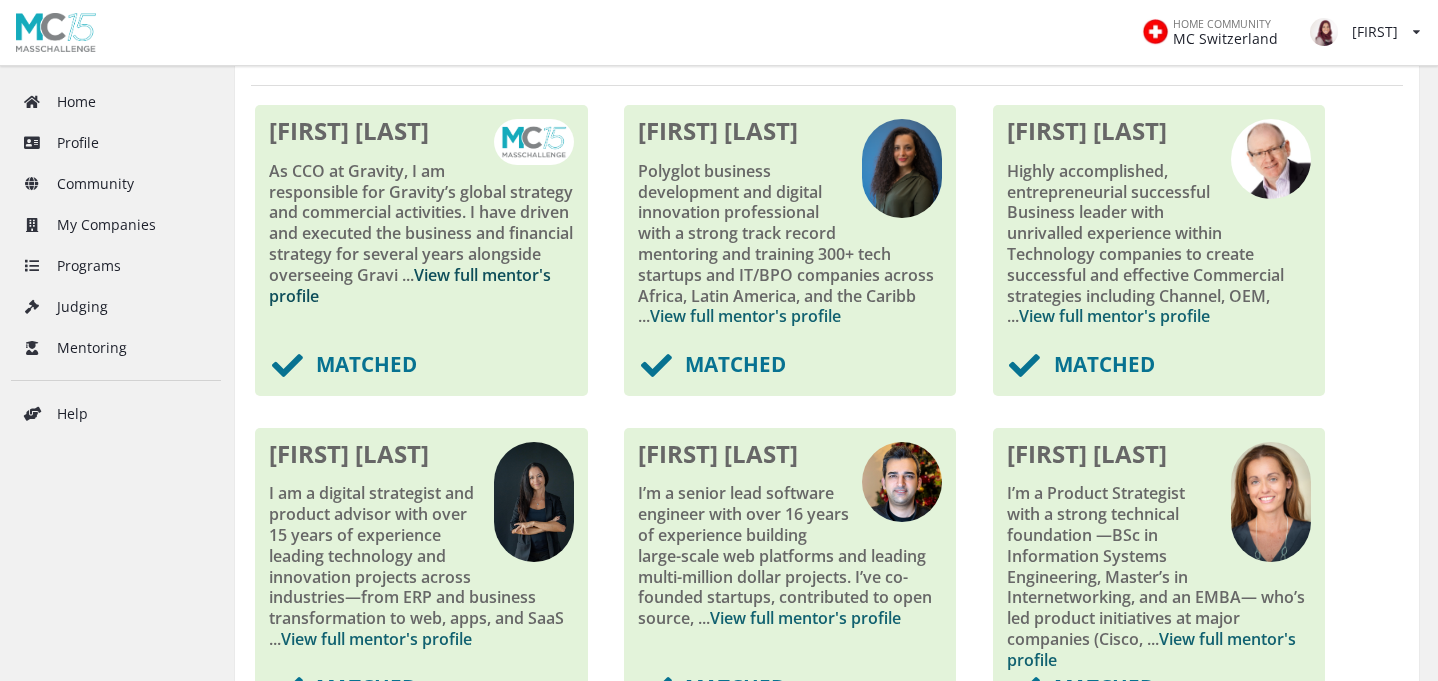 scroll, scrollTop: 349, scrollLeft: 0, axis: vertical 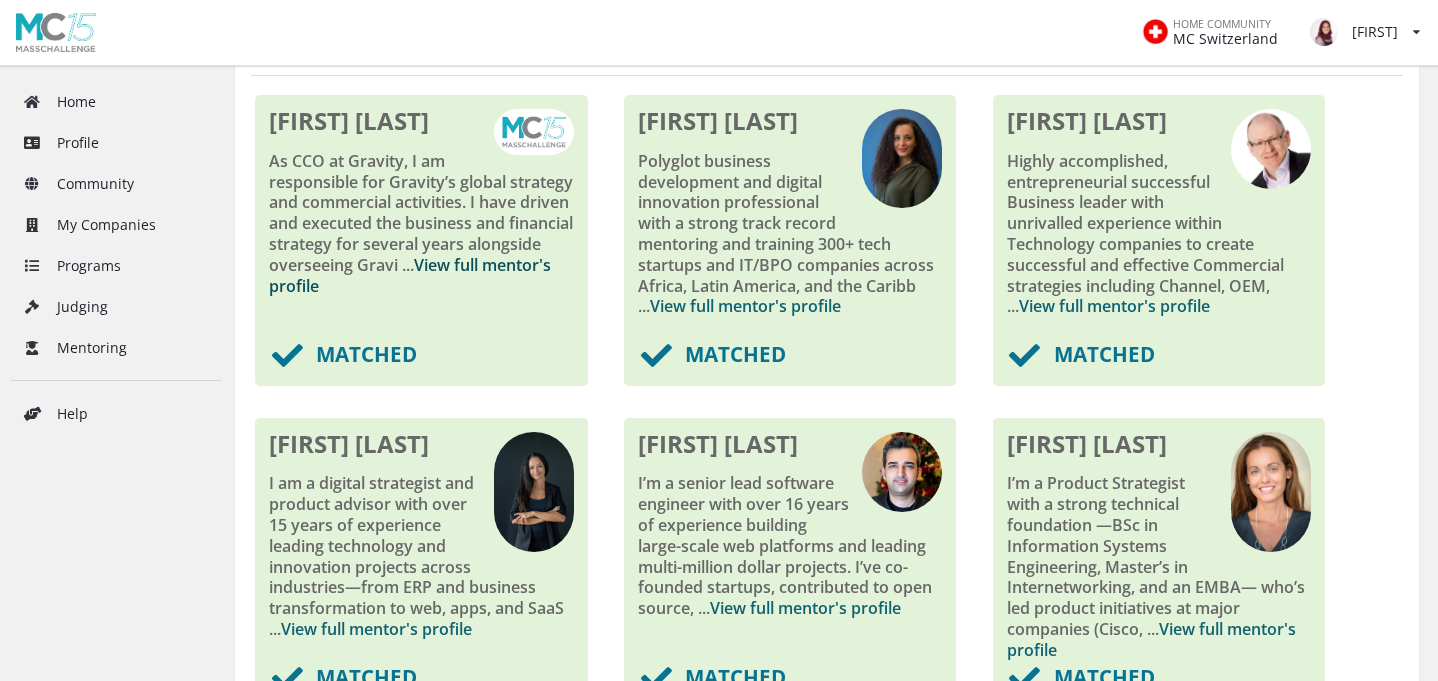 click on "View full mentor's profile" at bounding box center (410, 275) 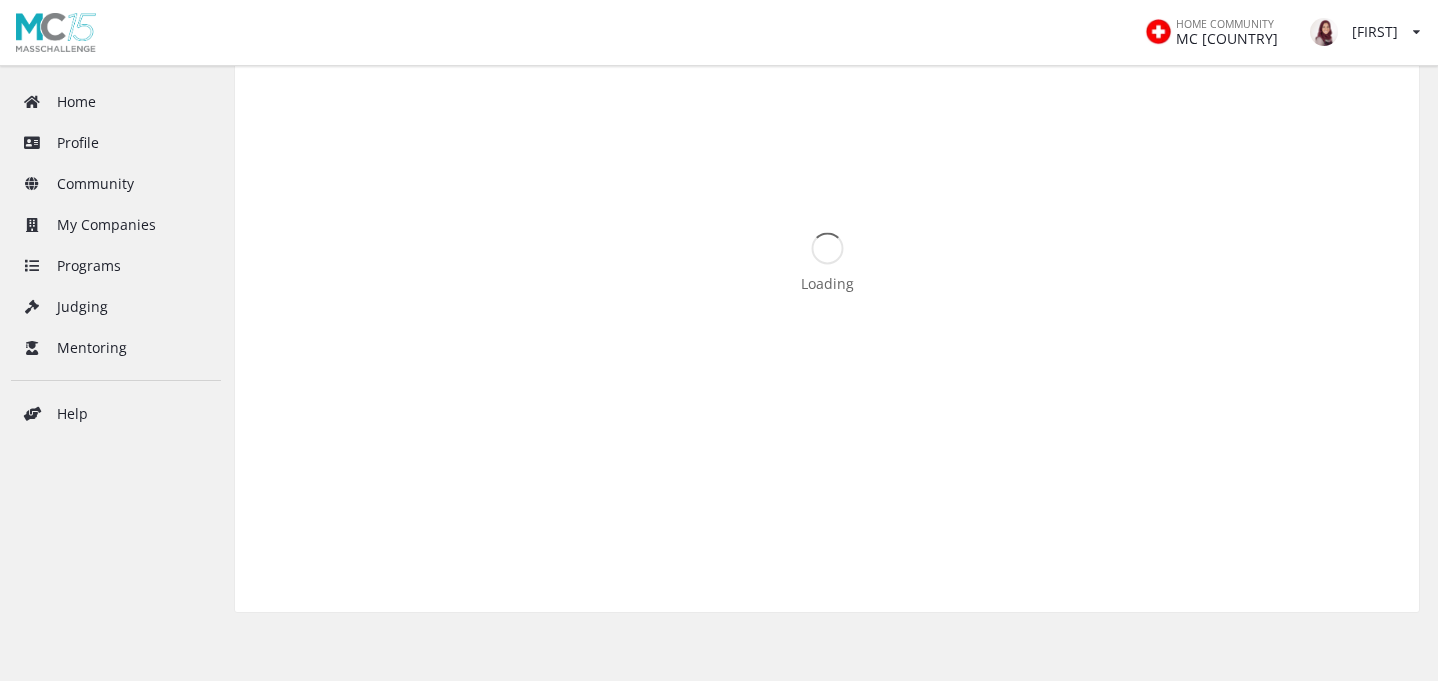 scroll, scrollTop: 171, scrollLeft: 0, axis: vertical 